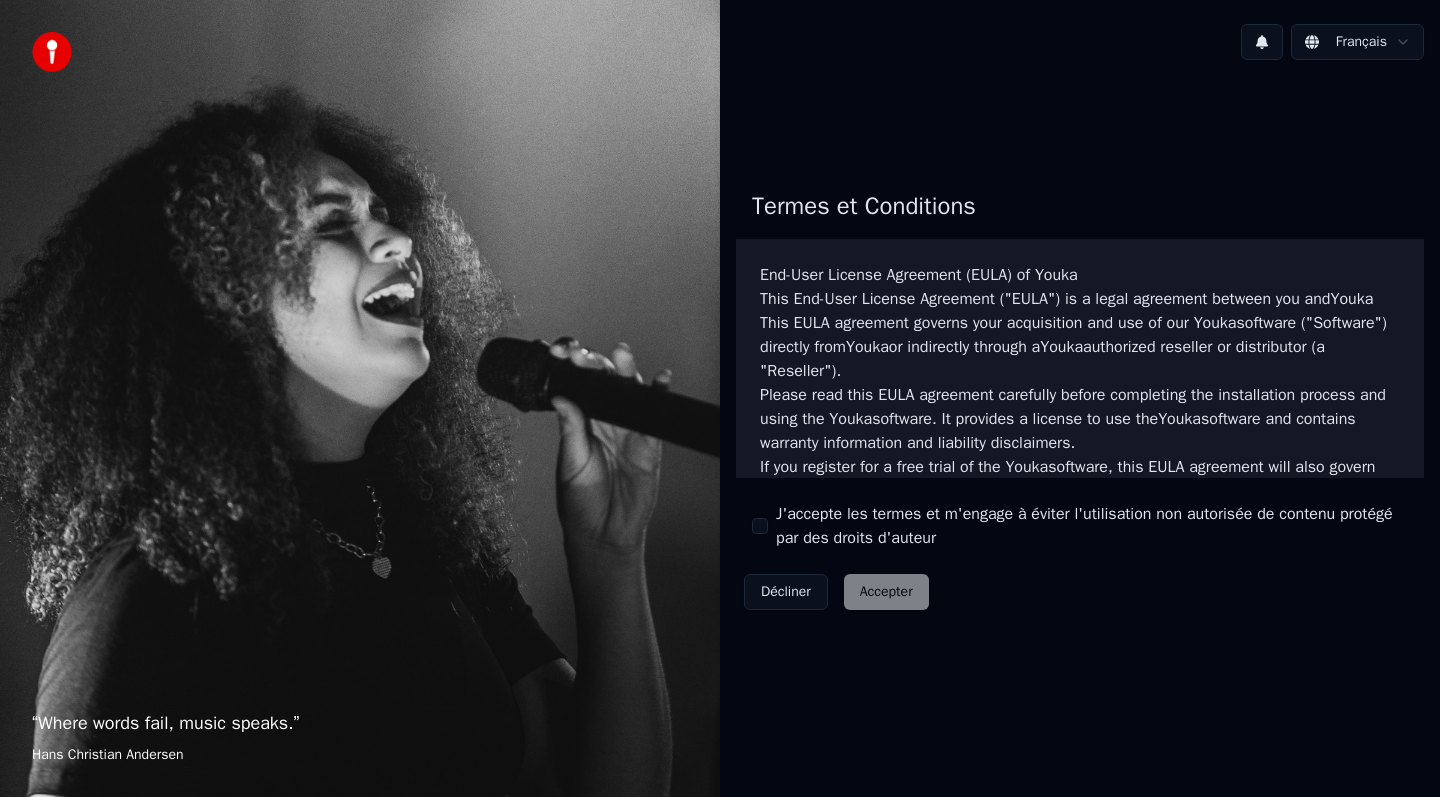 scroll, scrollTop: 0, scrollLeft: 0, axis: both 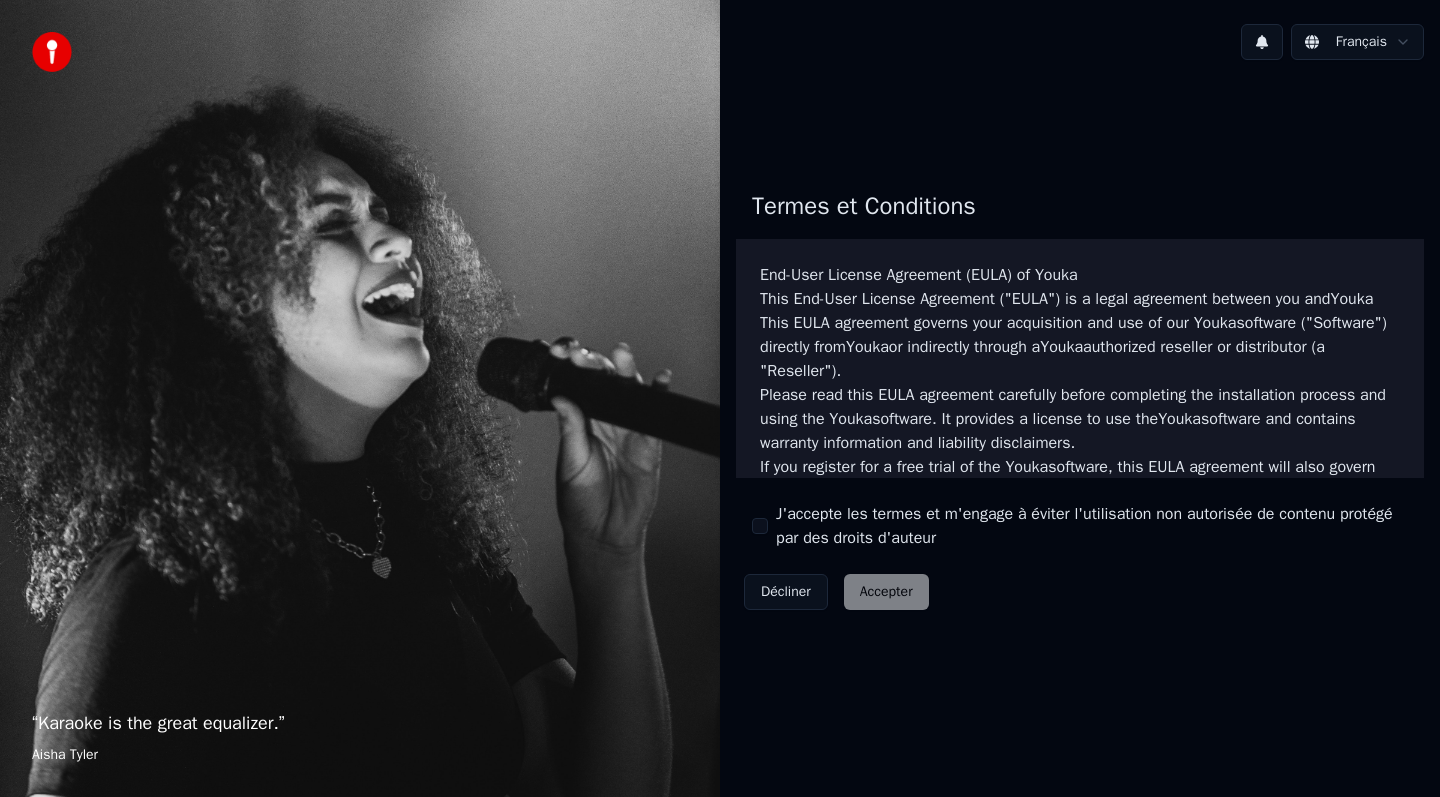 click on "J'accepte les termes et m'engage à éviter l'utilisation non autorisée de contenu protégé par des droits d'auteur" at bounding box center (760, 526) 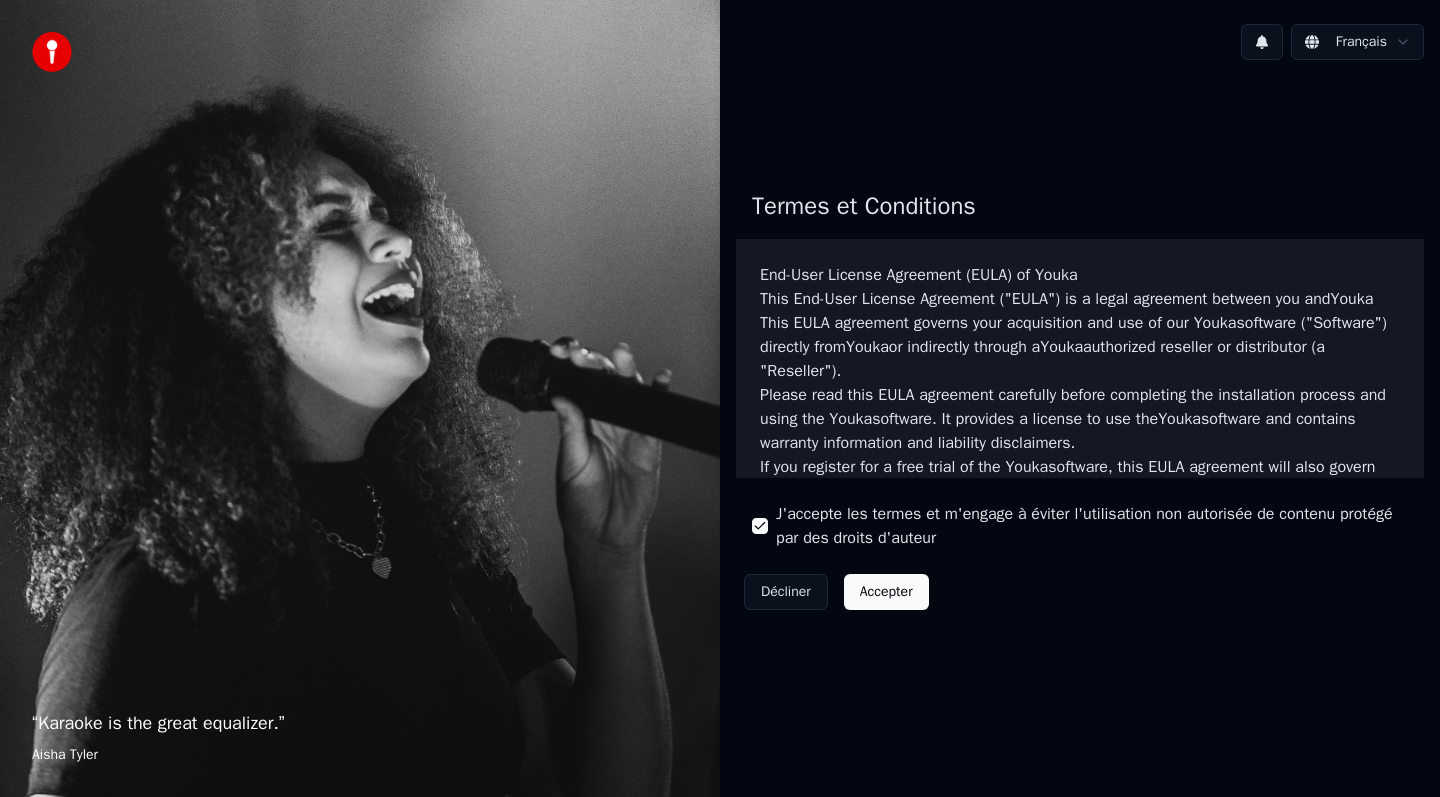 click on "Accepter" at bounding box center [886, 592] 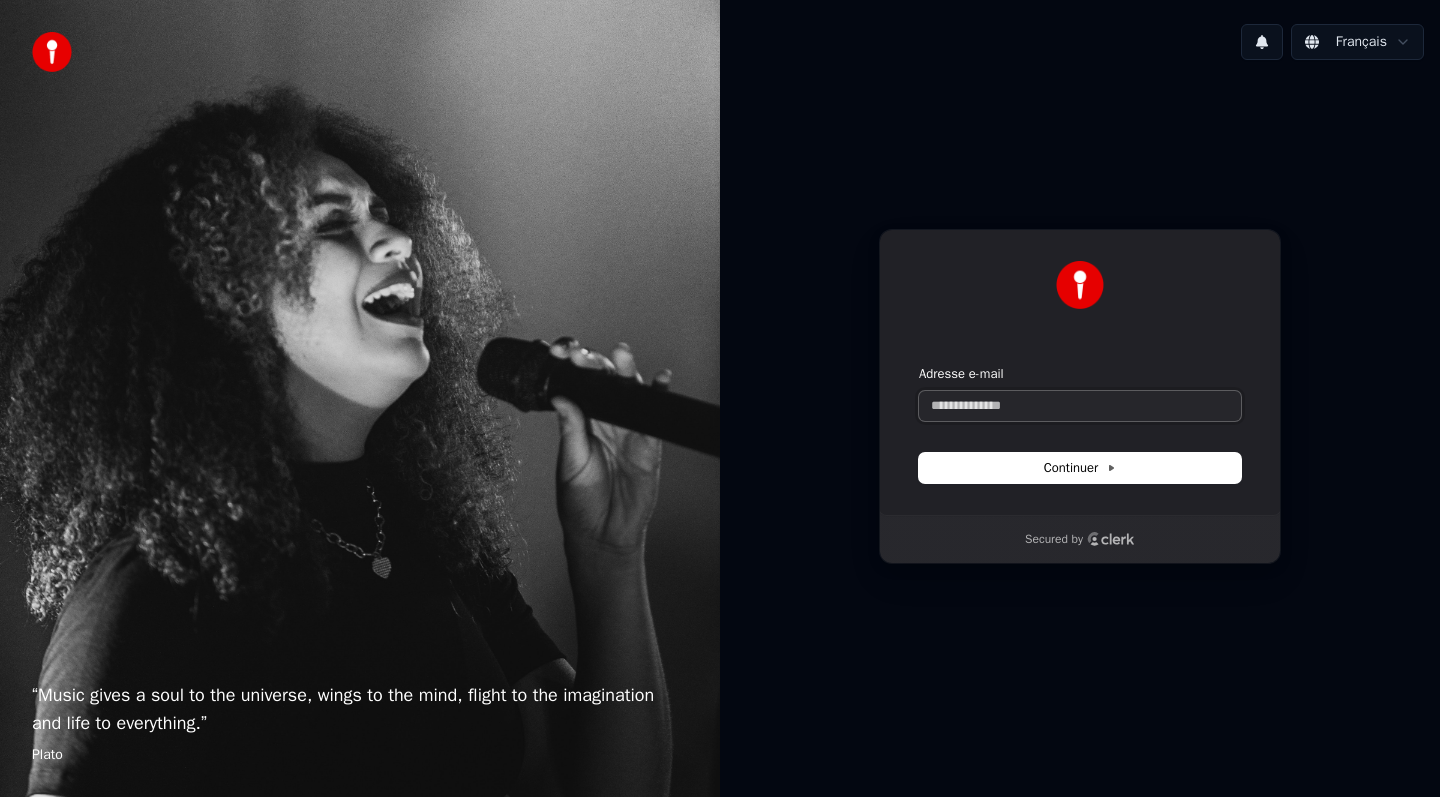 click on "Adresse e-mail" at bounding box center (1080, 406) 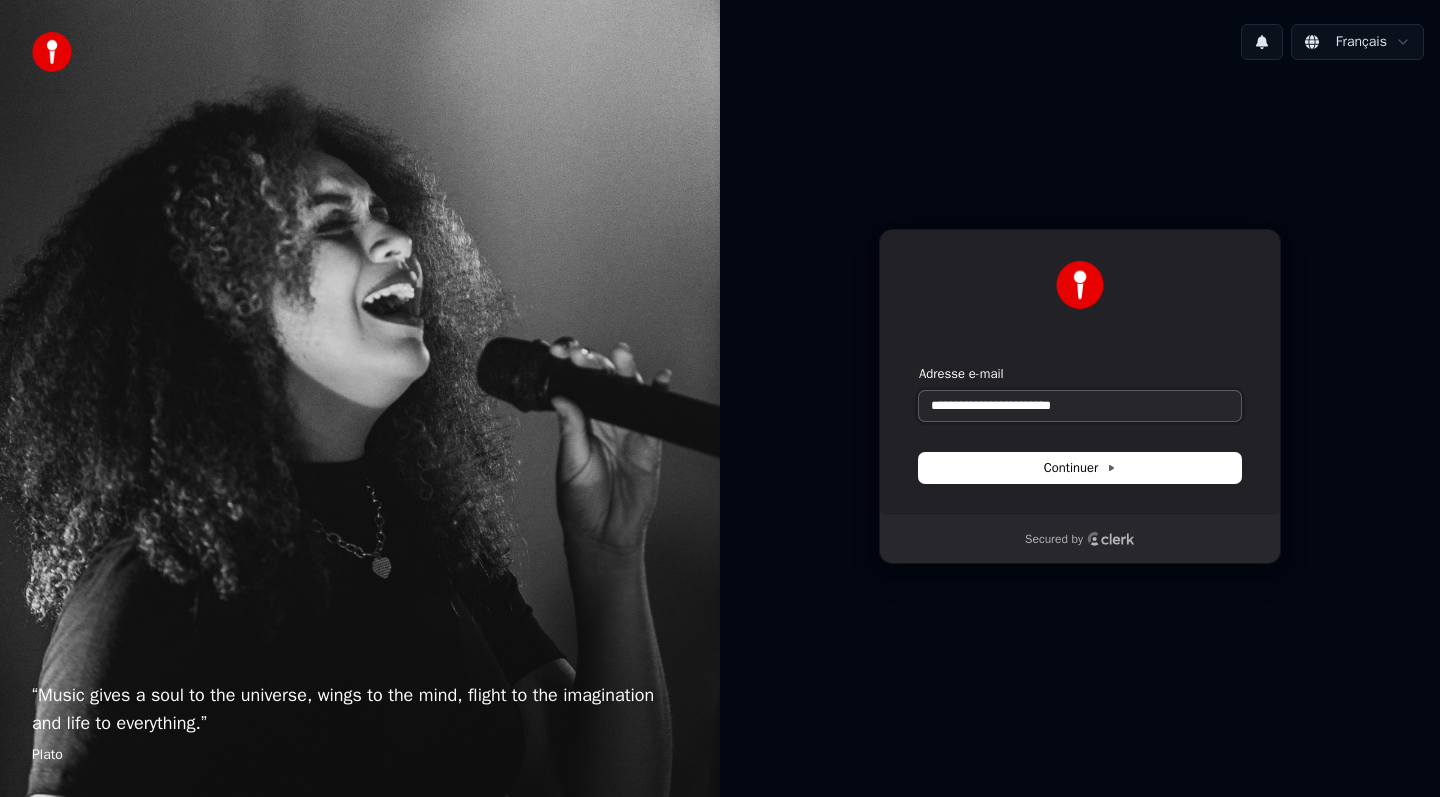 click at bounding box center (919, 365) 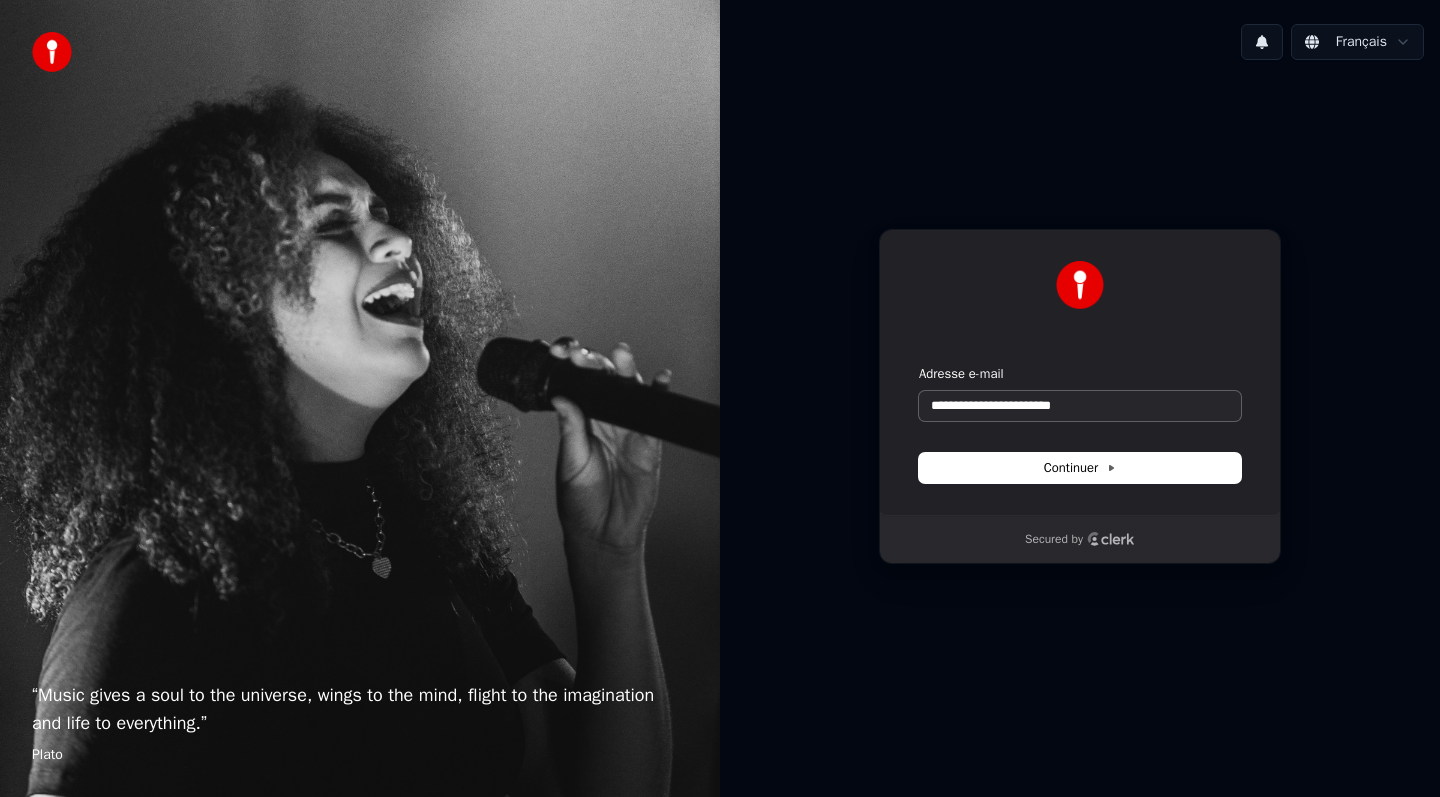 type on "**********" 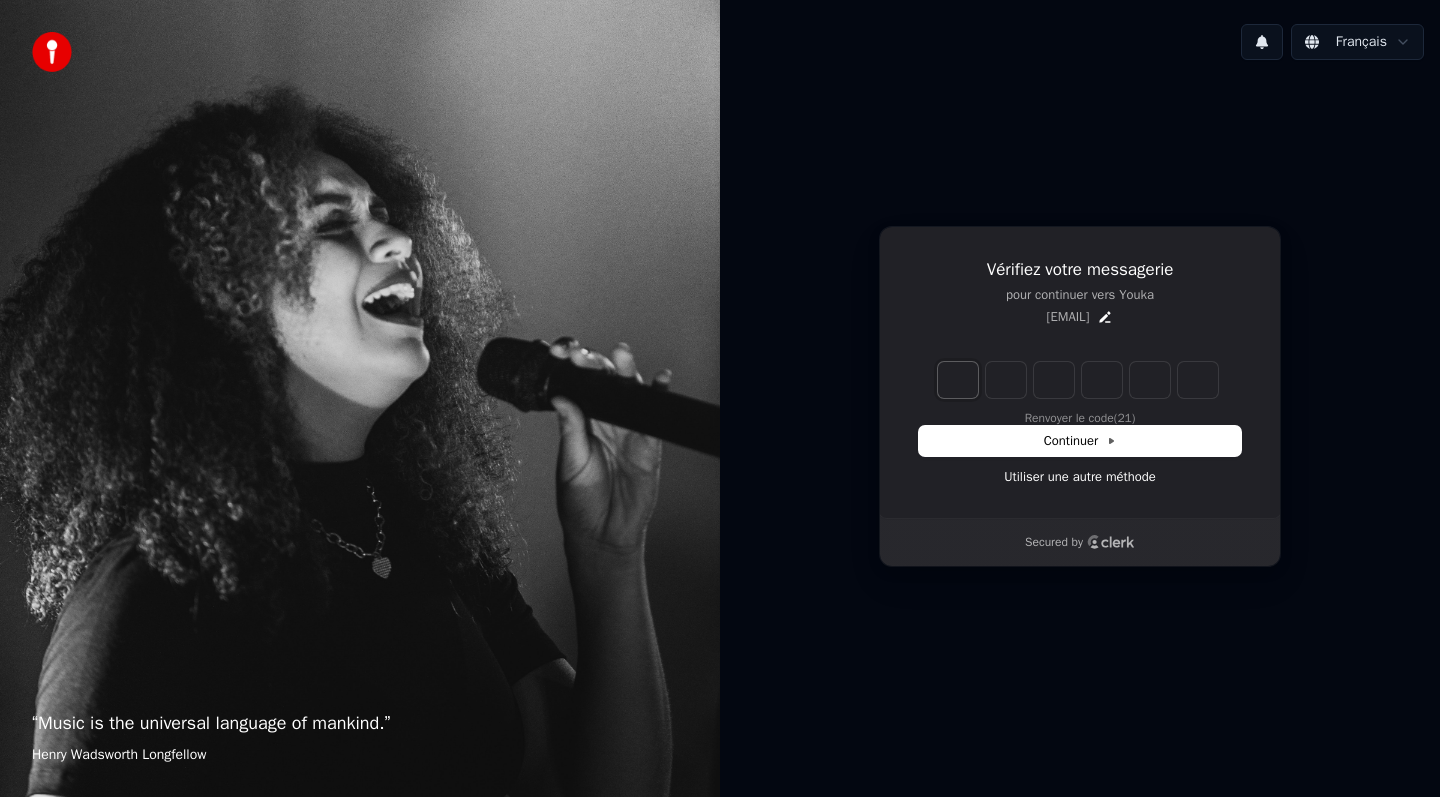 type on "*" 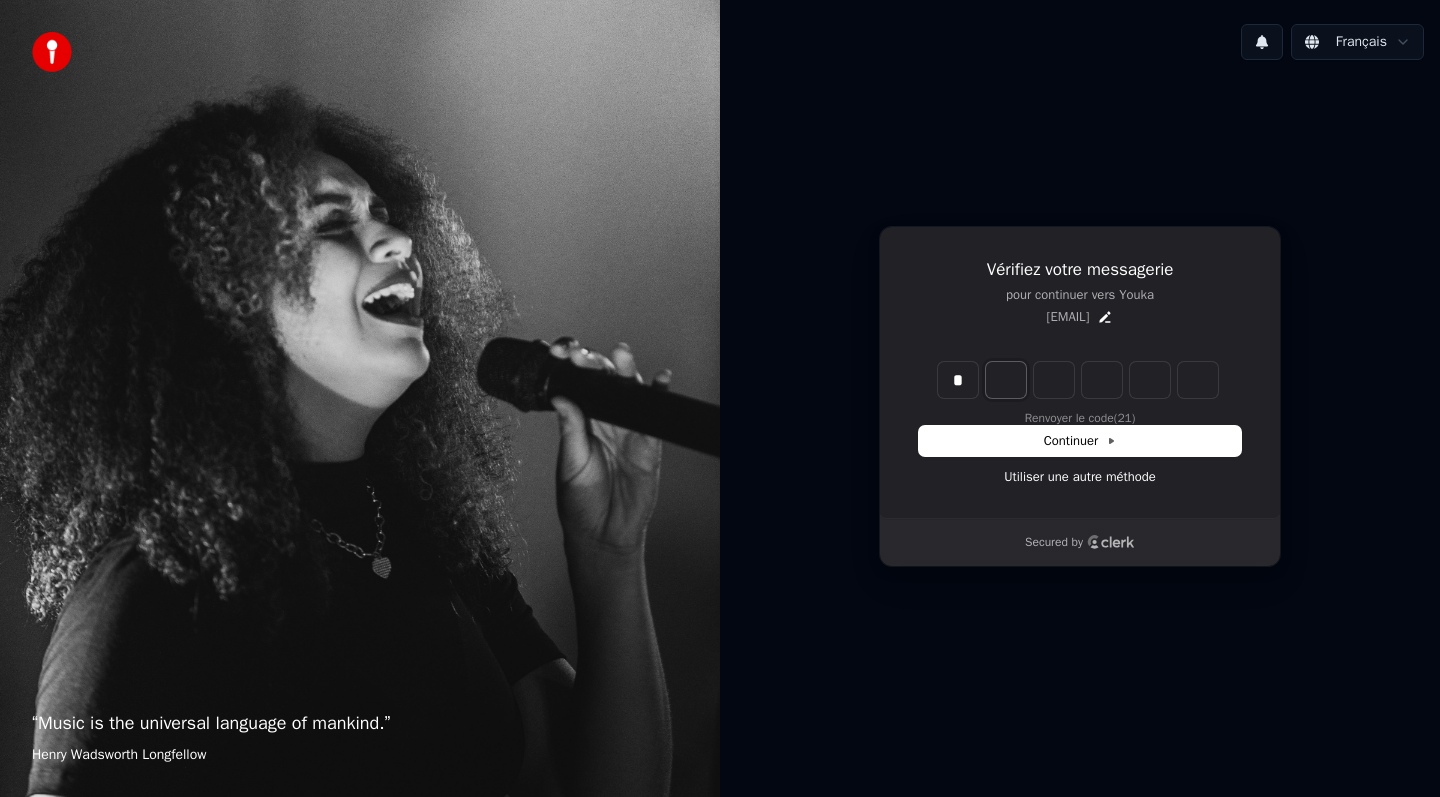 type on "*" 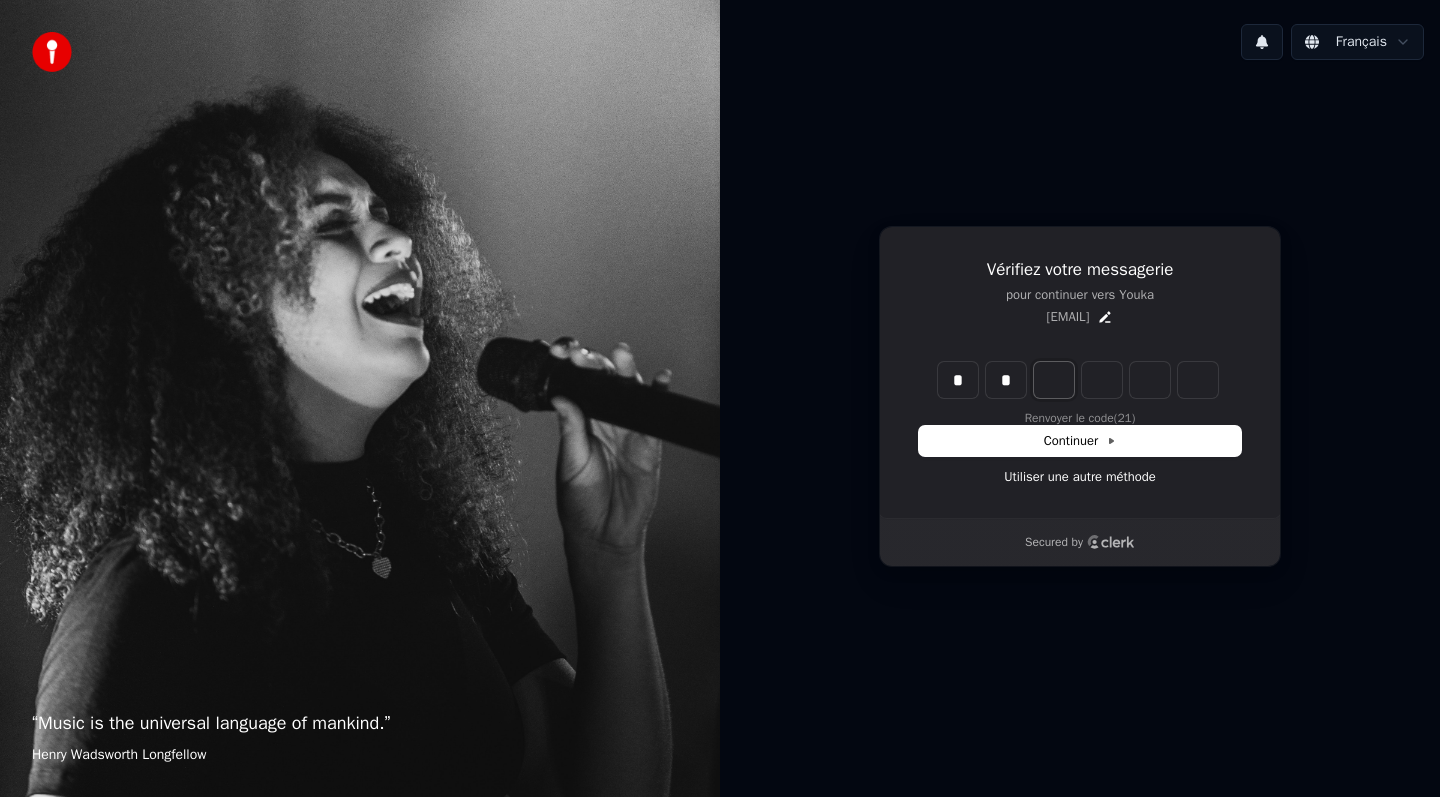 type on "**" 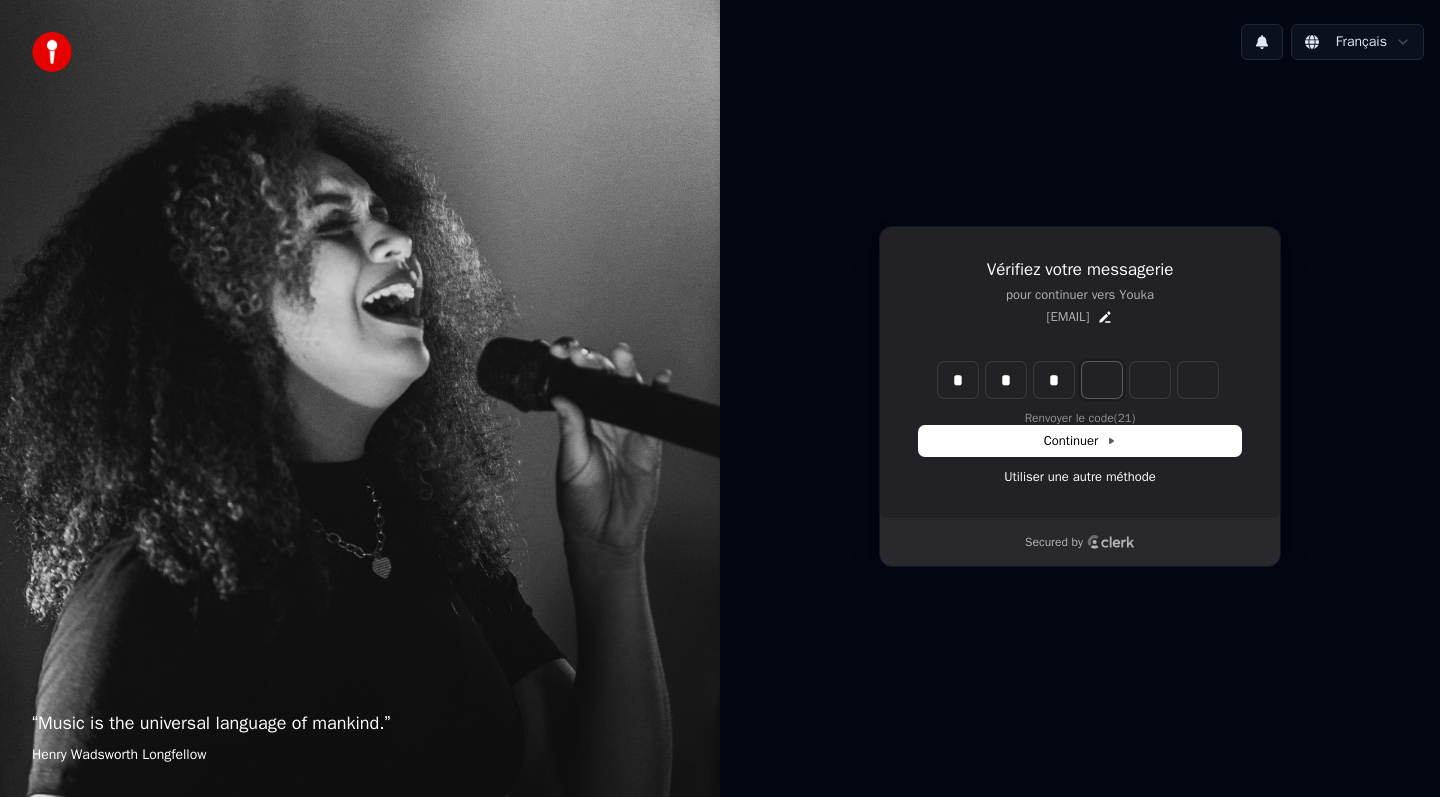 type on "***" 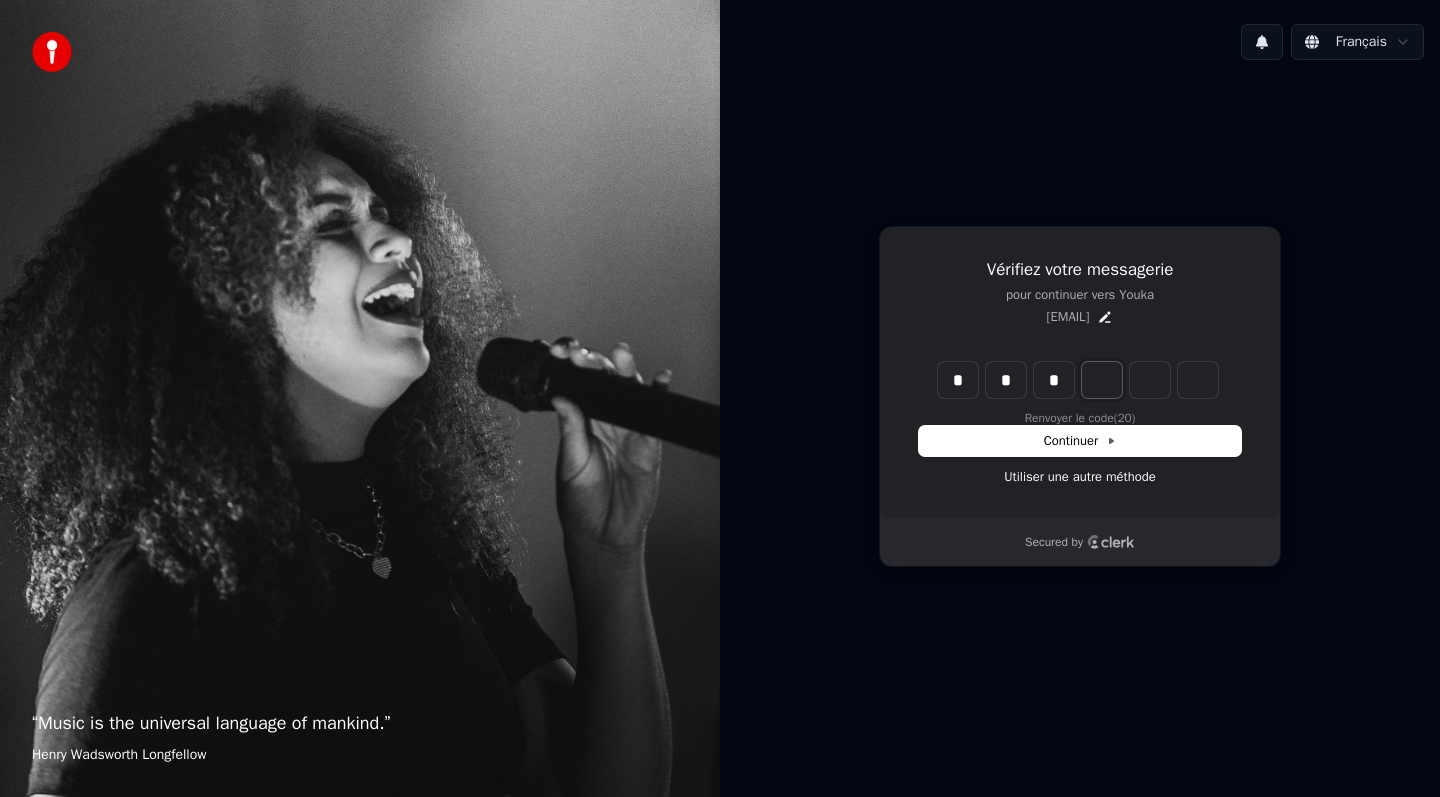 type on "*" 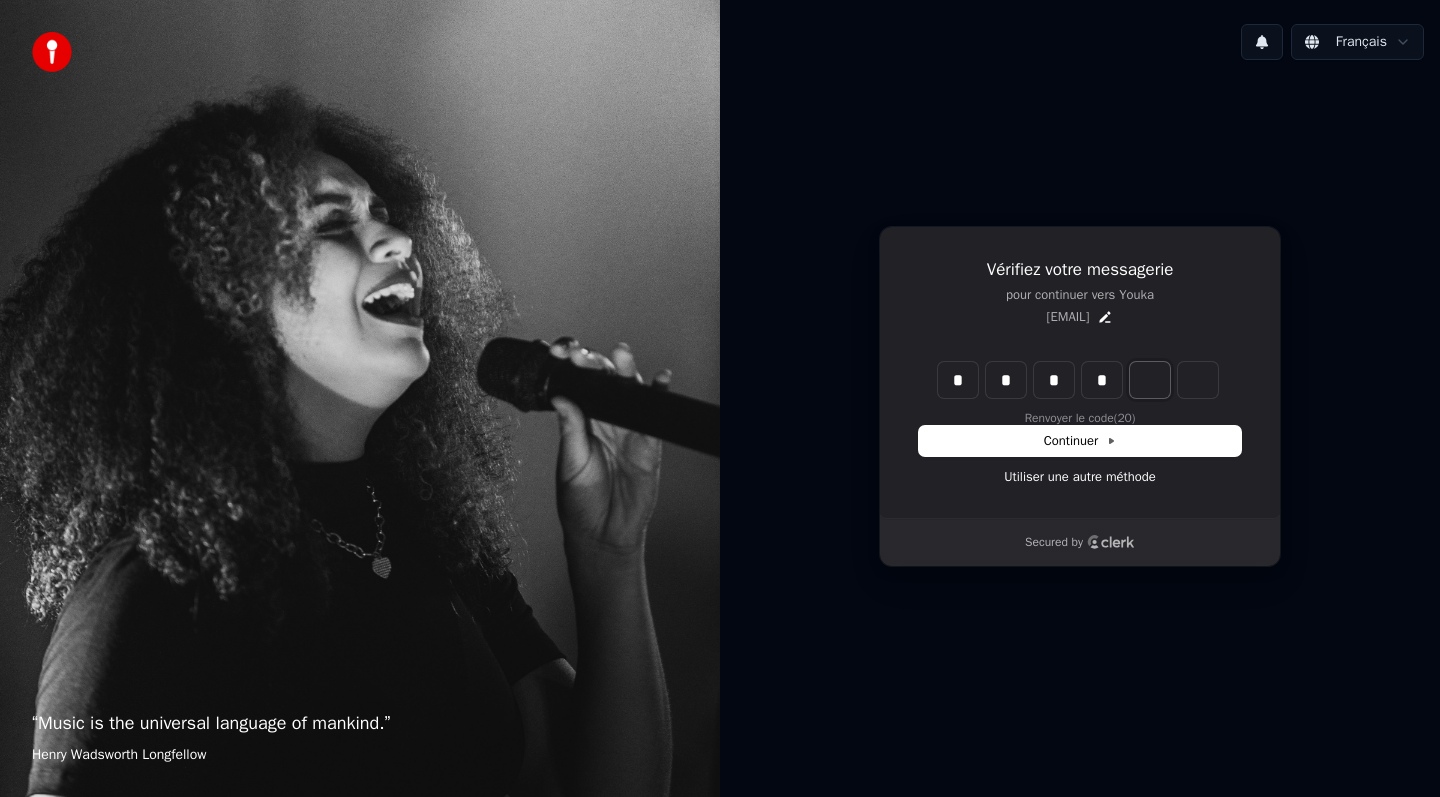 type on "****" 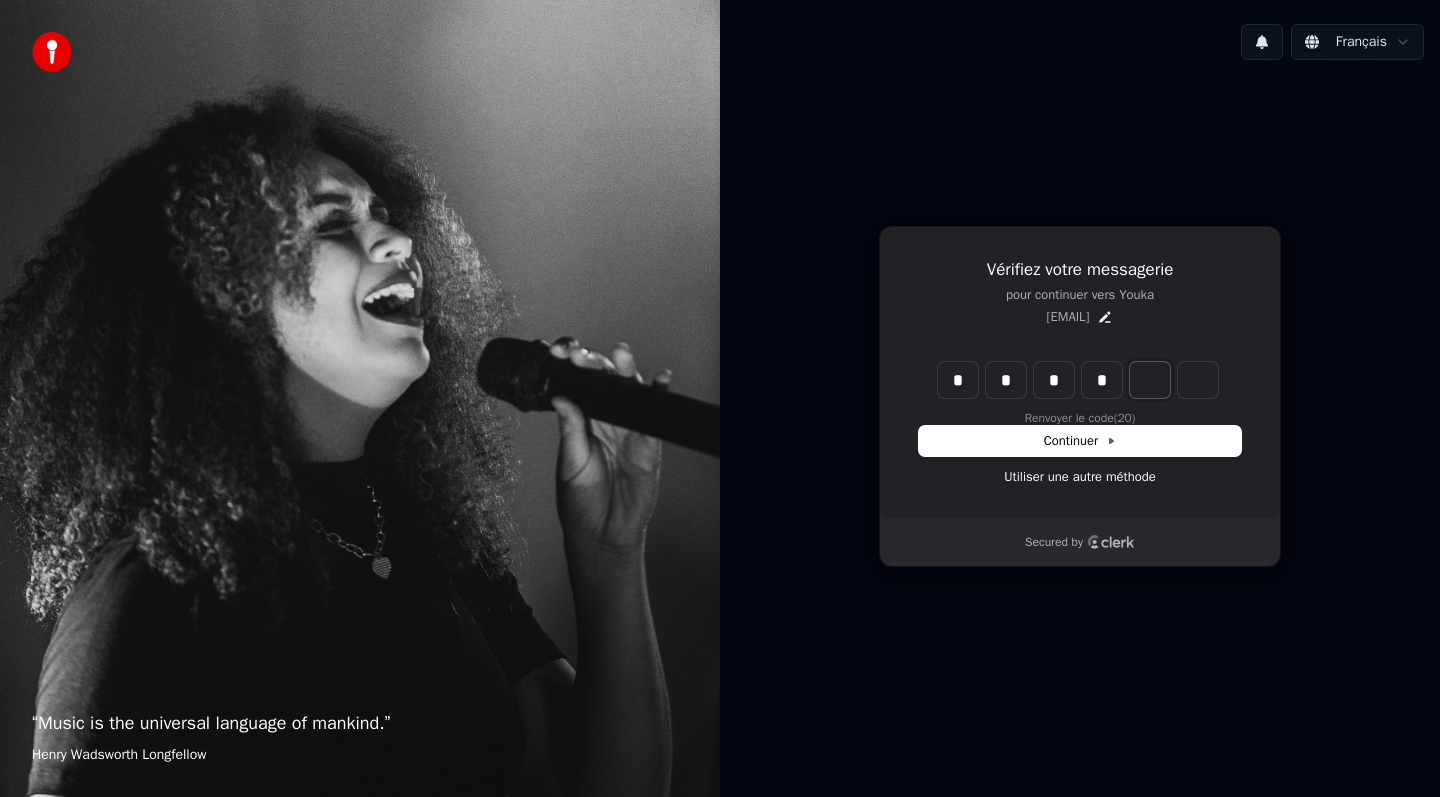 type on "*" 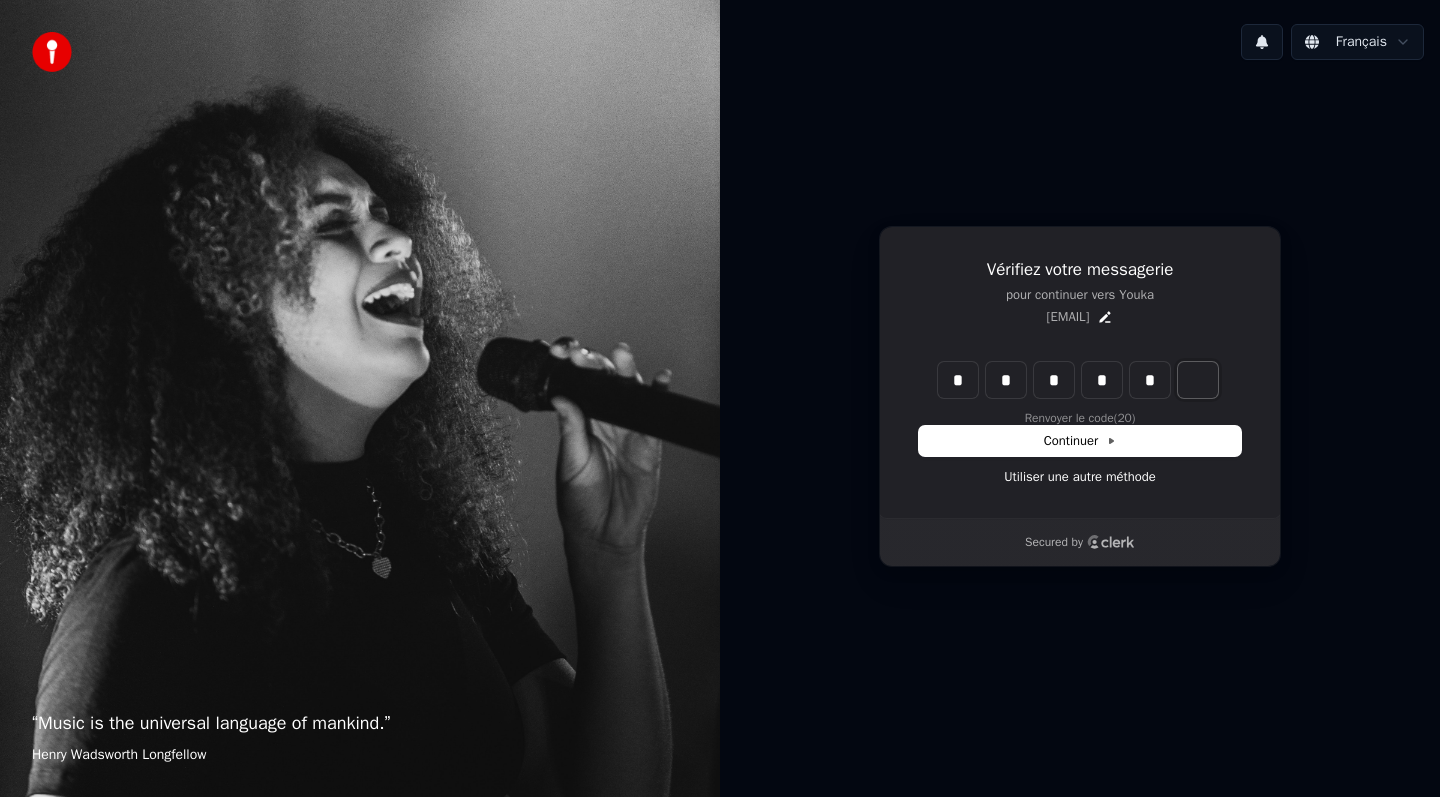 type on "*****" 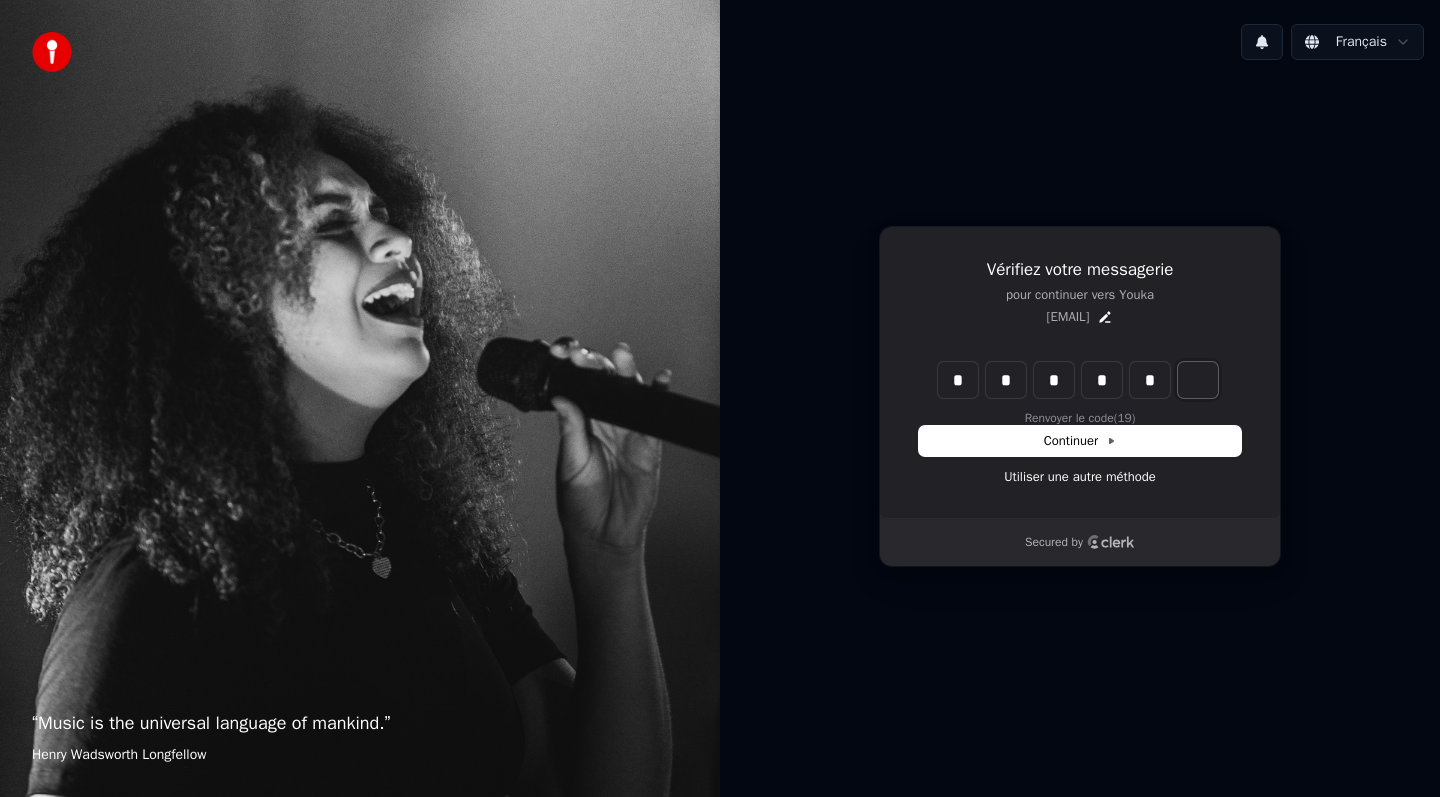 type on "*" 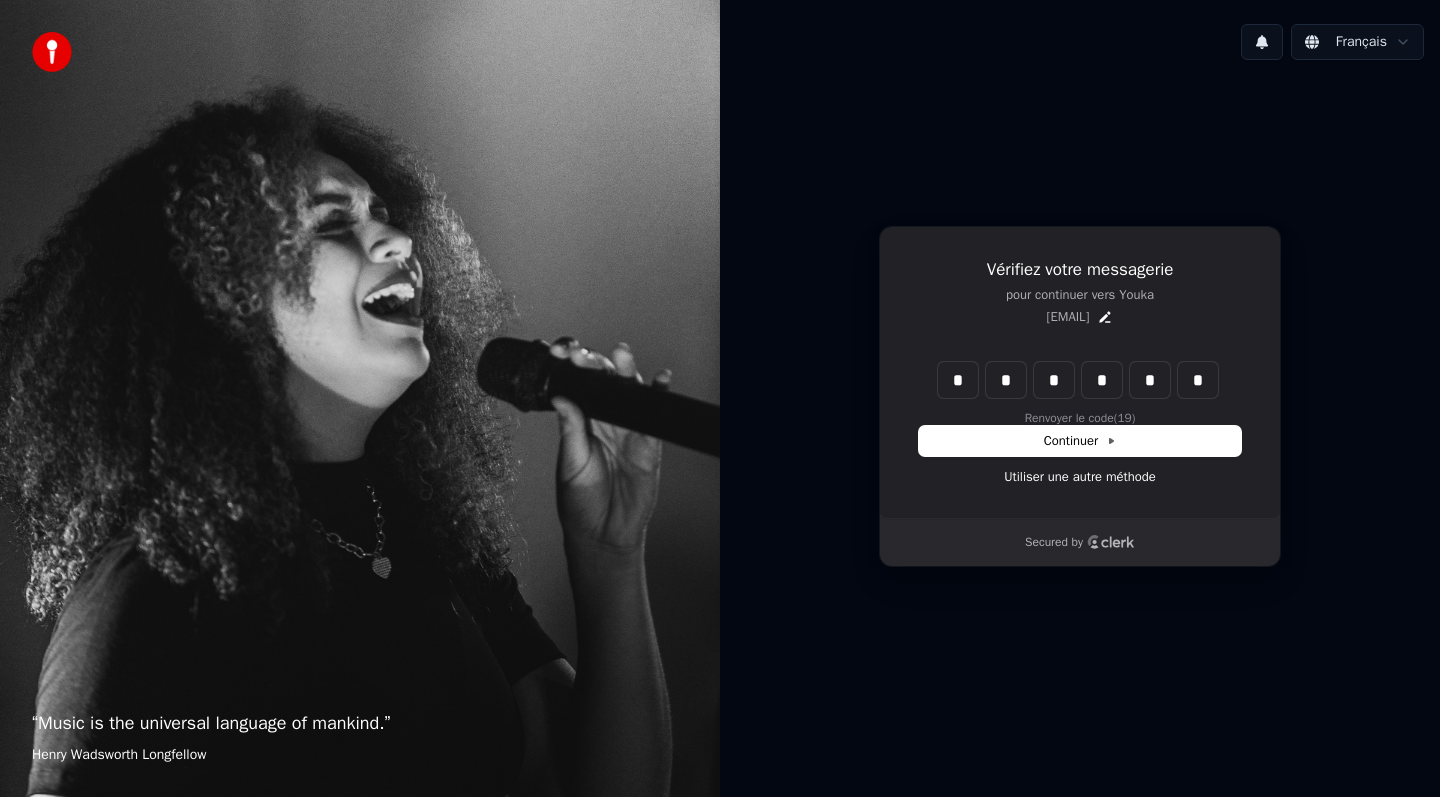 type on "******" 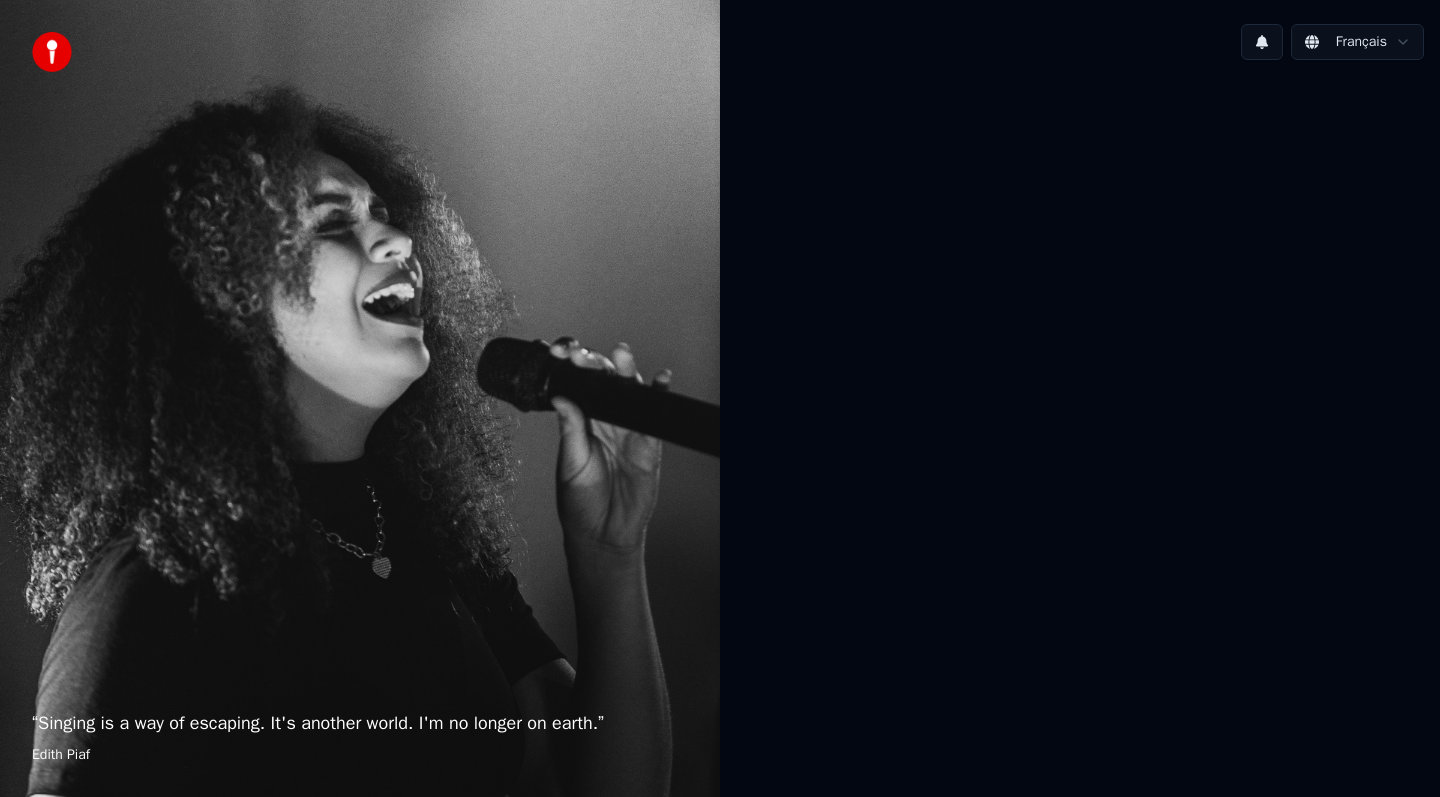 scroll, scrollTop: 0, scrollLeft: 0, axis: both 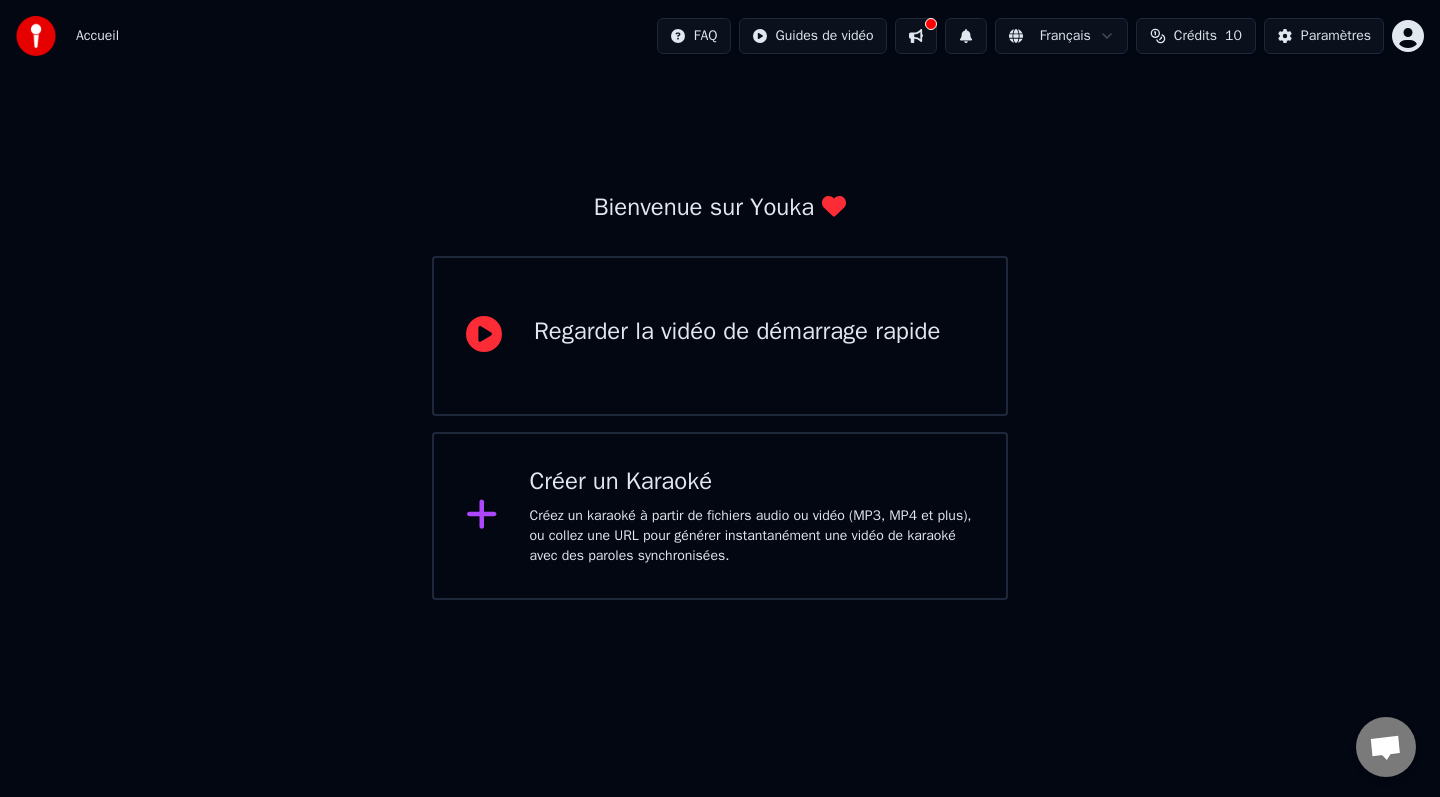 click on "Créer un Karaoké" at bounding box center (752, 482) 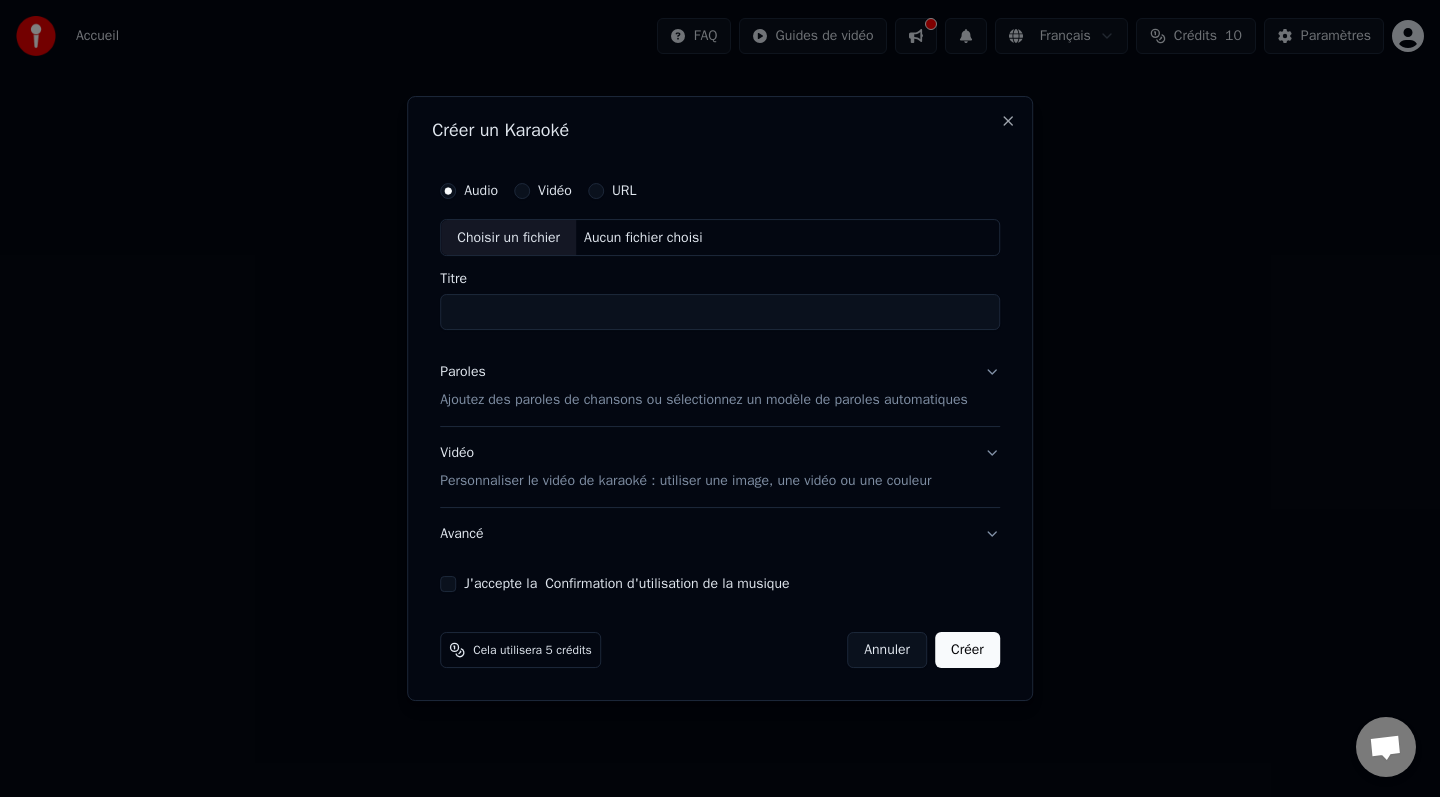 click on "Aucun fichier choisi" at bounding box center (643, 238) 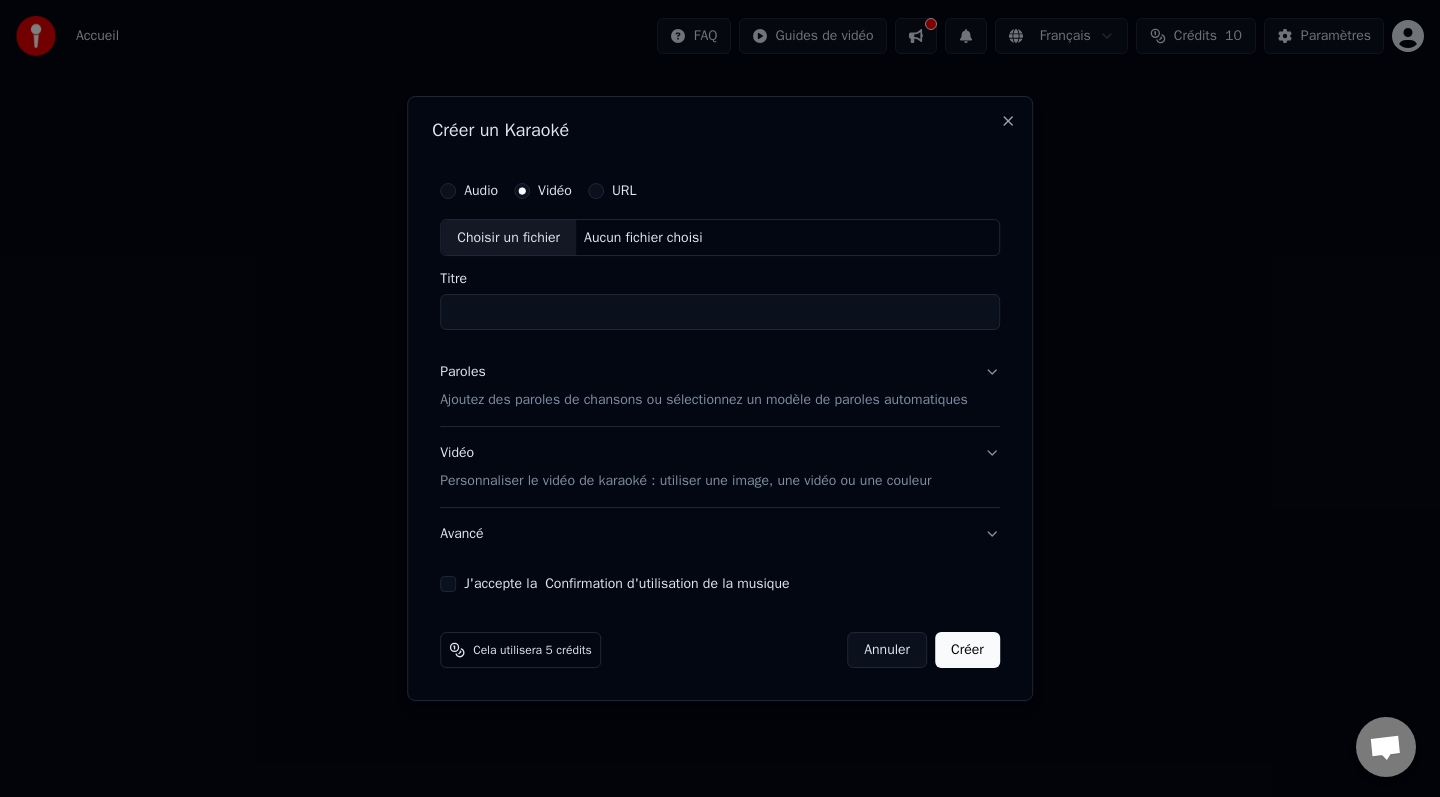 click on "Aucun fichier choisi" at bounding box center [643, 238] 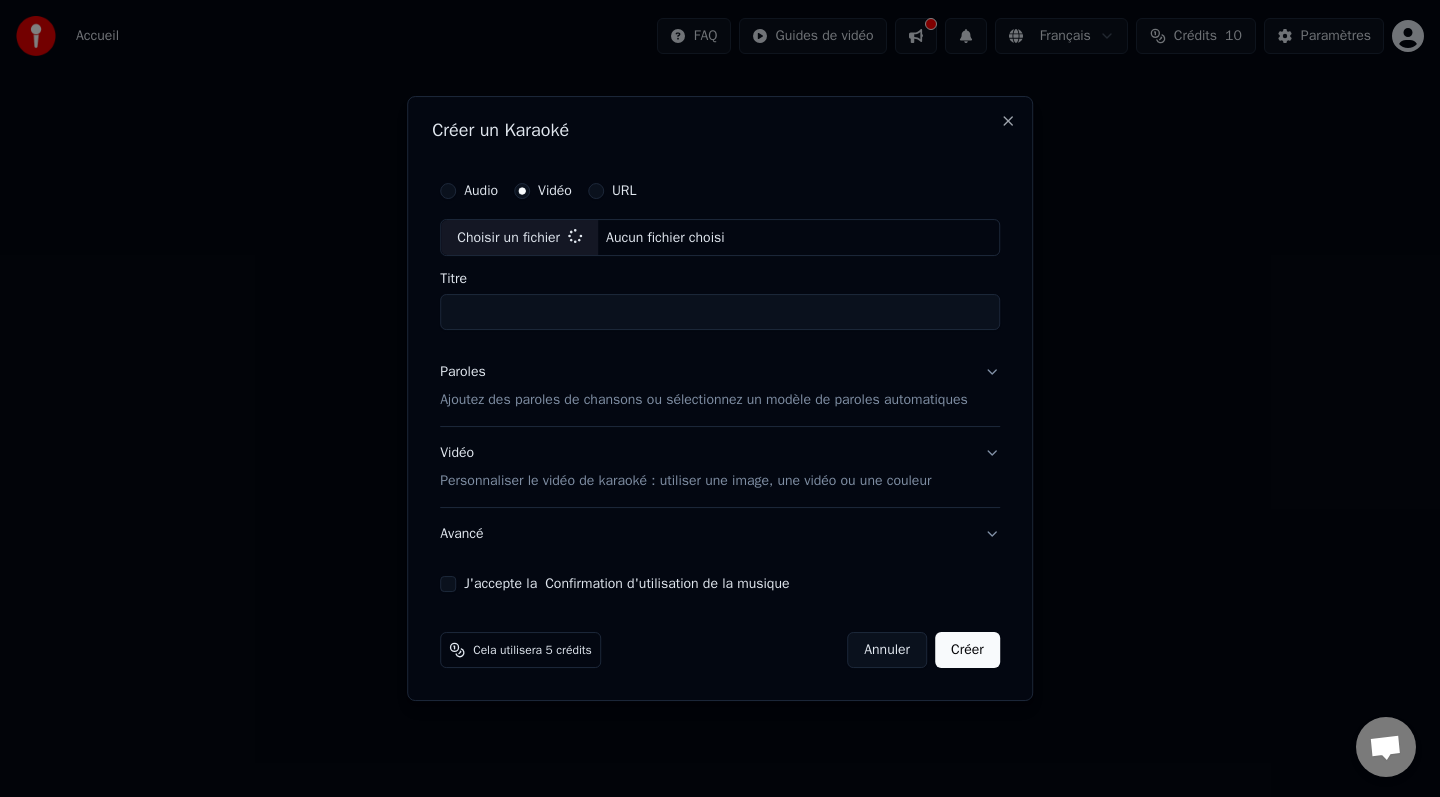 click on "Titre" at bounding box center [720, 313] 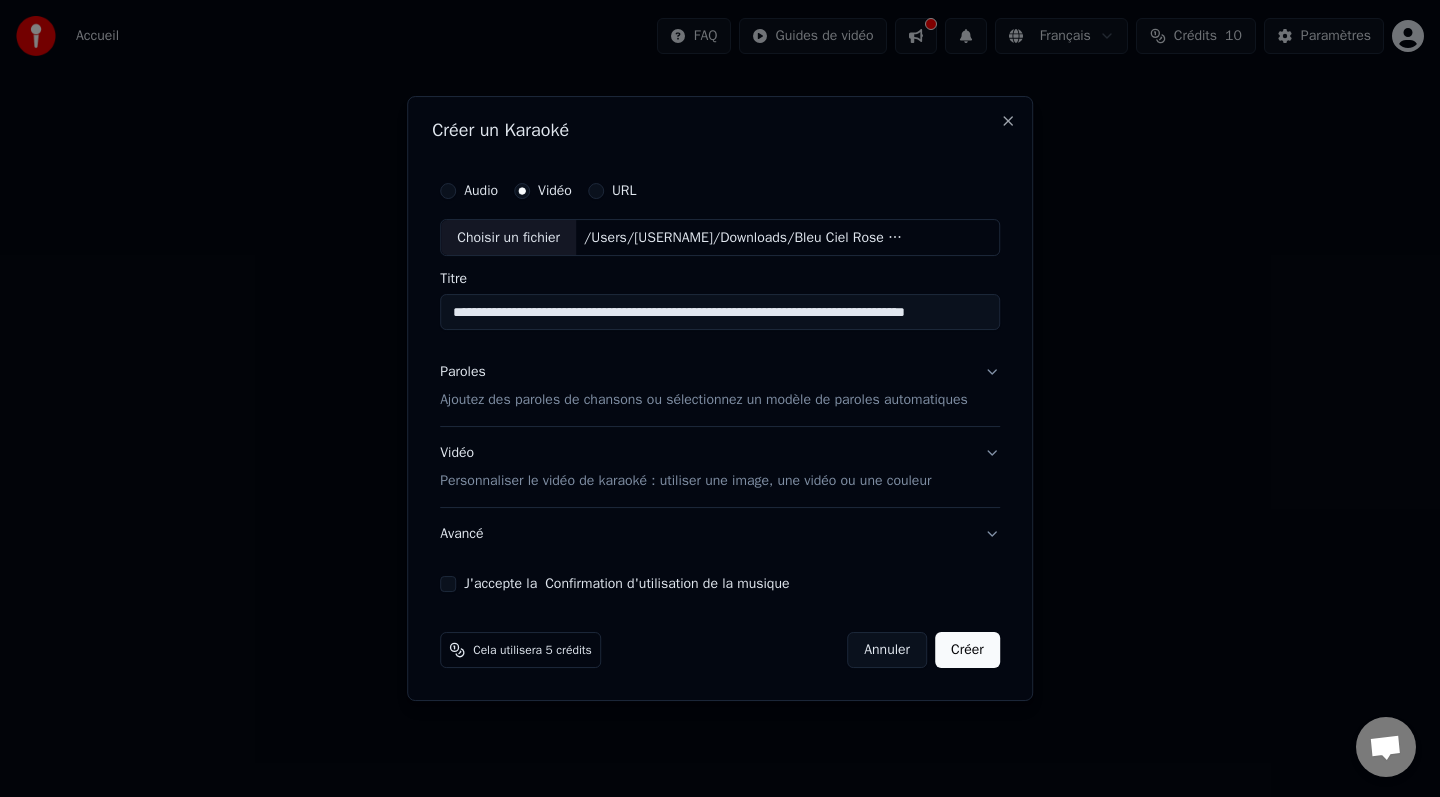 click on "**********" at bounding box center [720, 313] 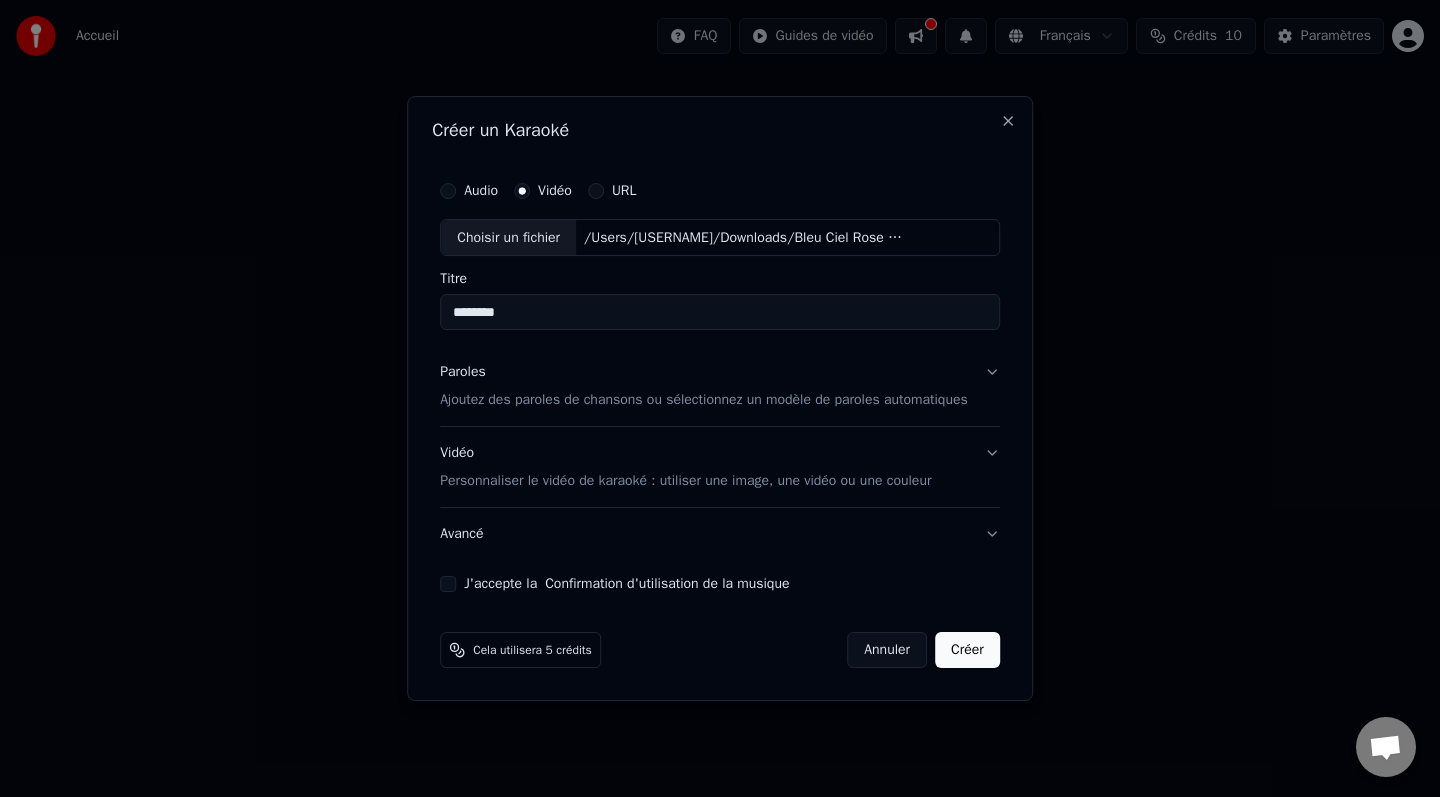 type on "********" 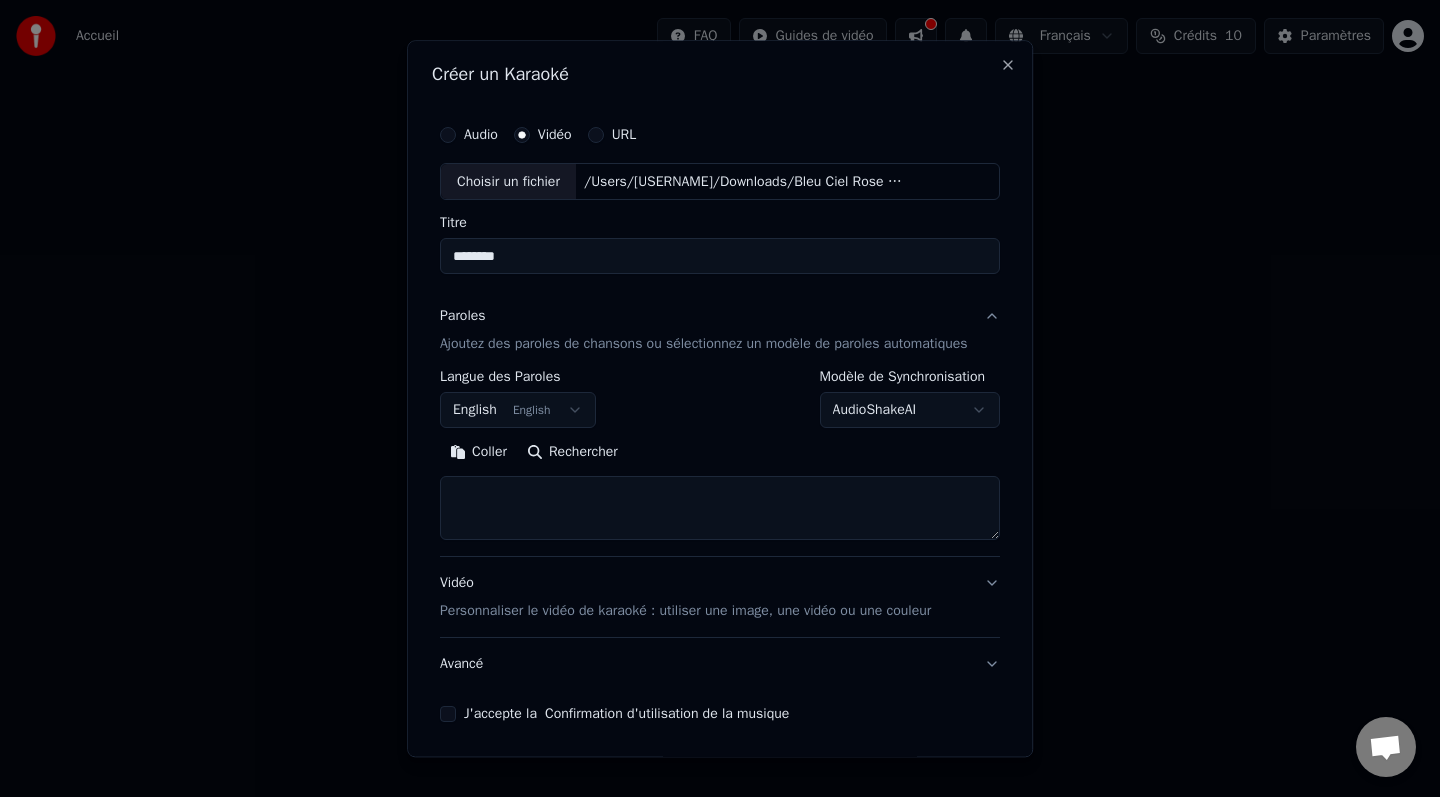 click on "English English" at bounding box center (518, 411) 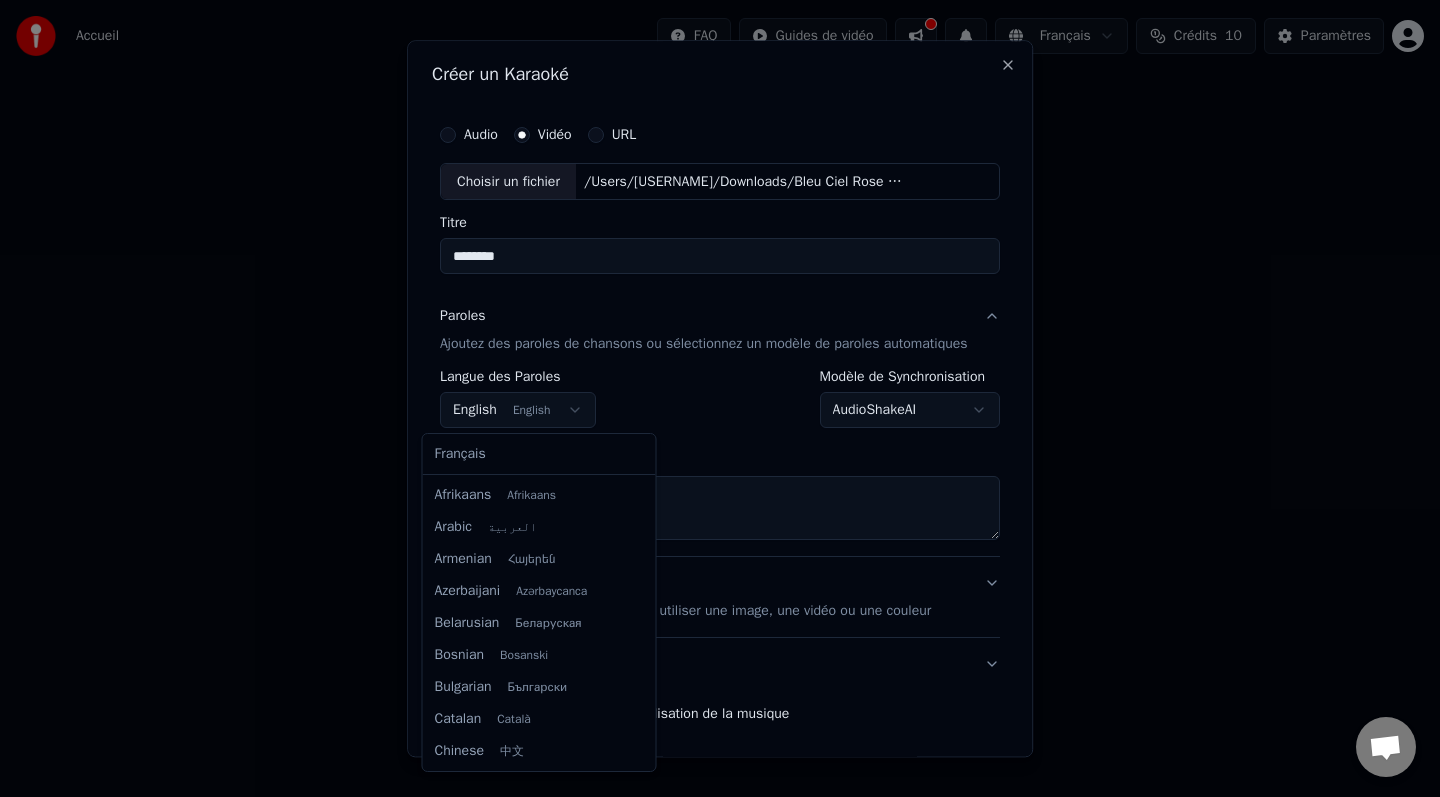 scroll, scrollTop: 160, scrollLeft: 0, axis: vertical 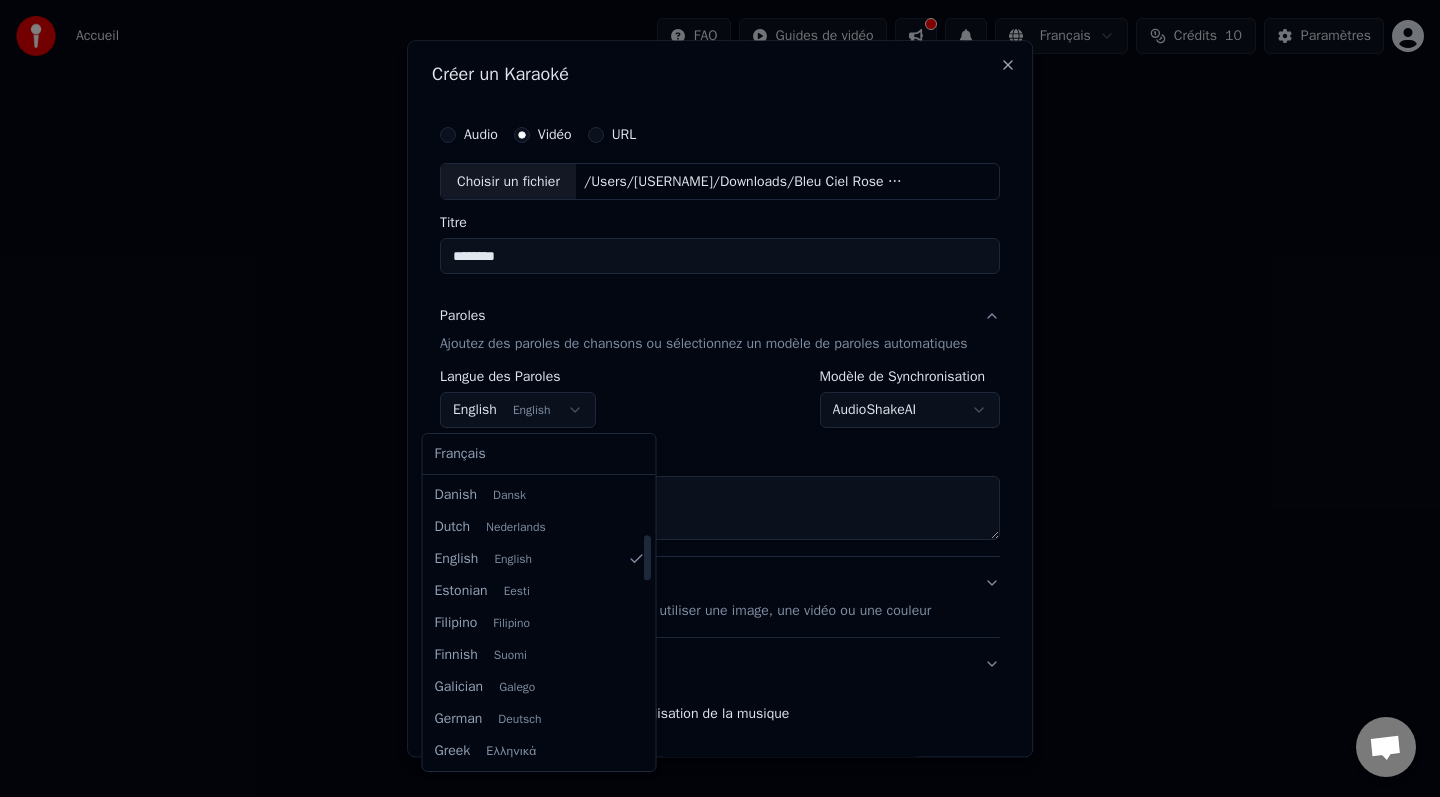 select on "**" 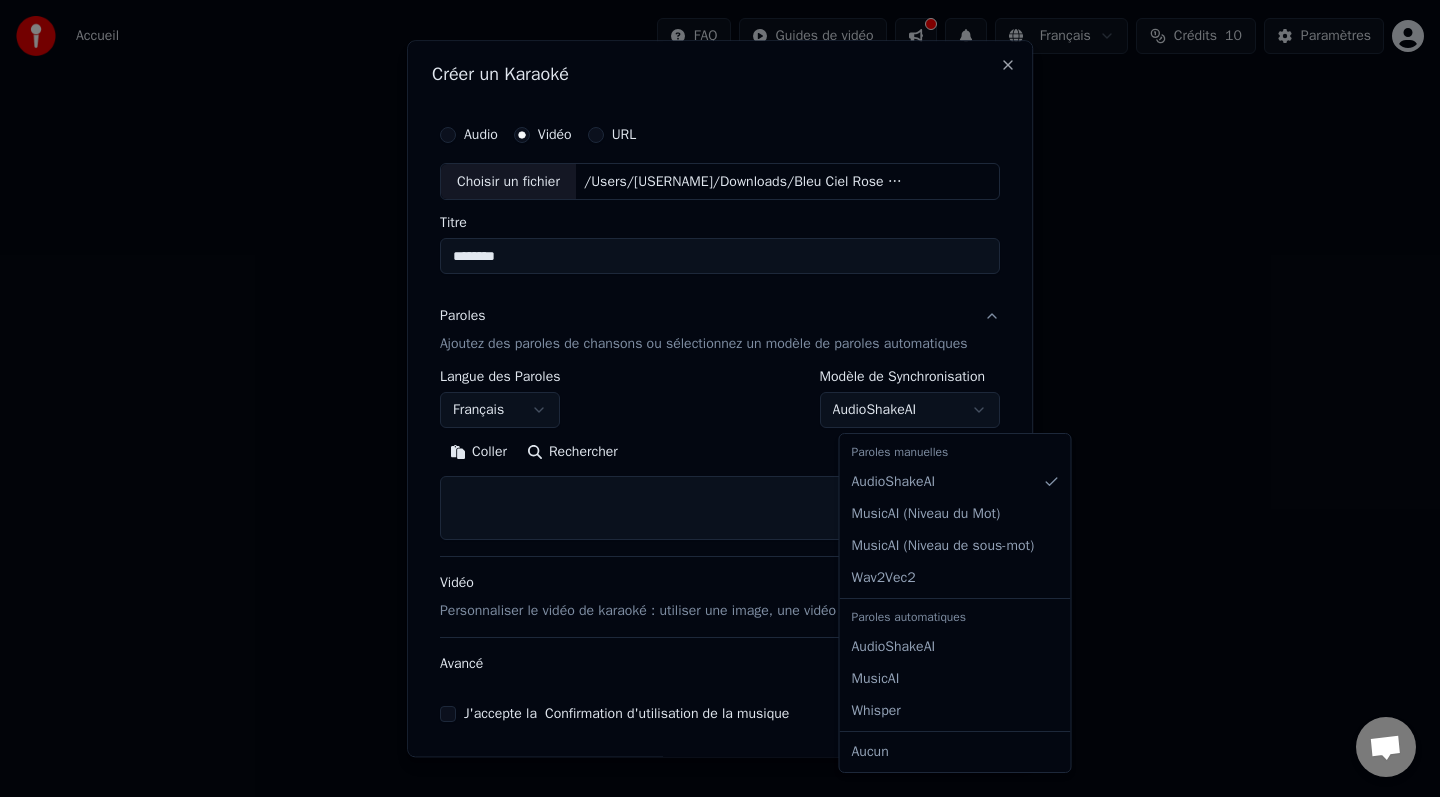 click on "**********" at bounding box center [720, 300] 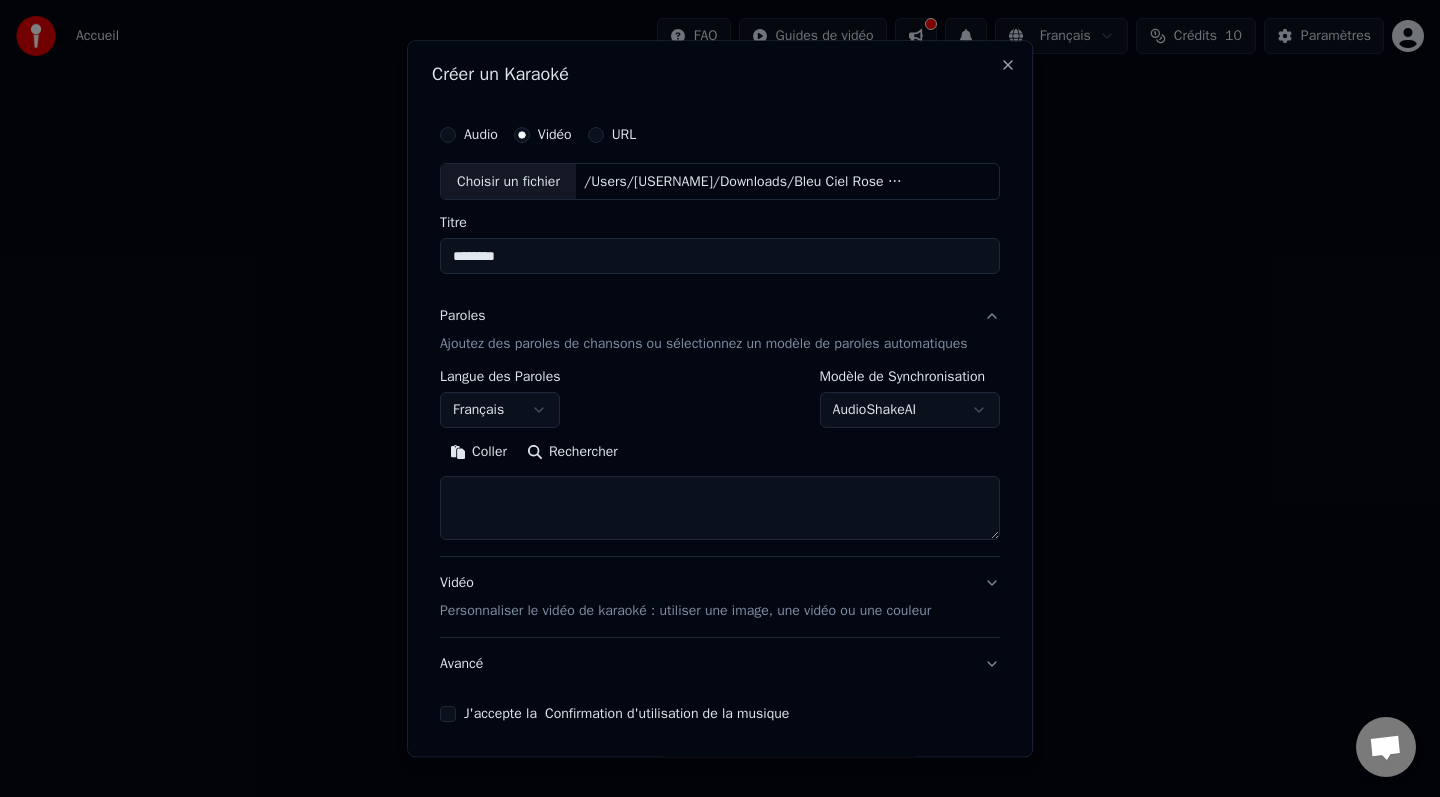 click on "**********" at bounding box center (720, 300) 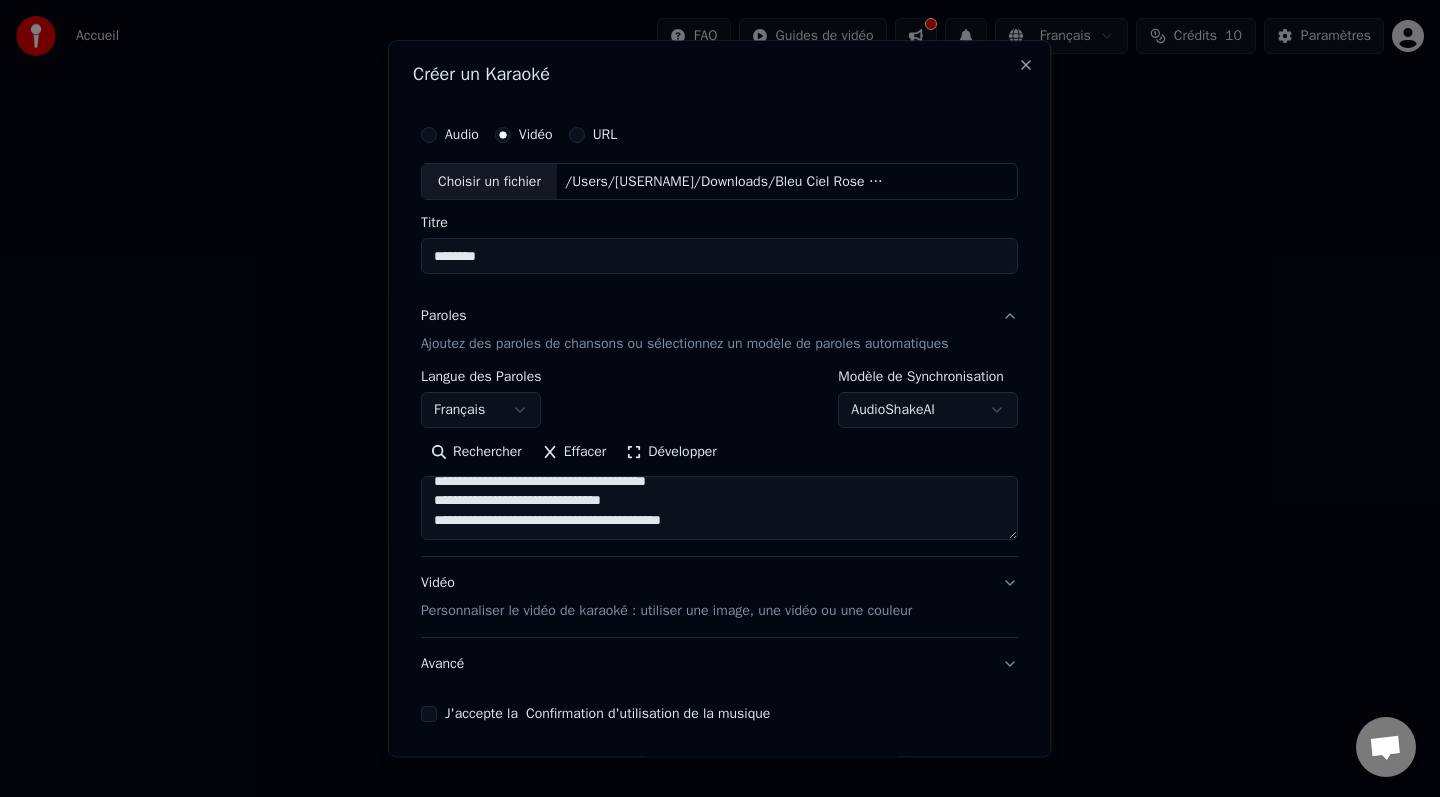 scroll, scrollTop: 1253, scrollLeft: 0, axis: vertical 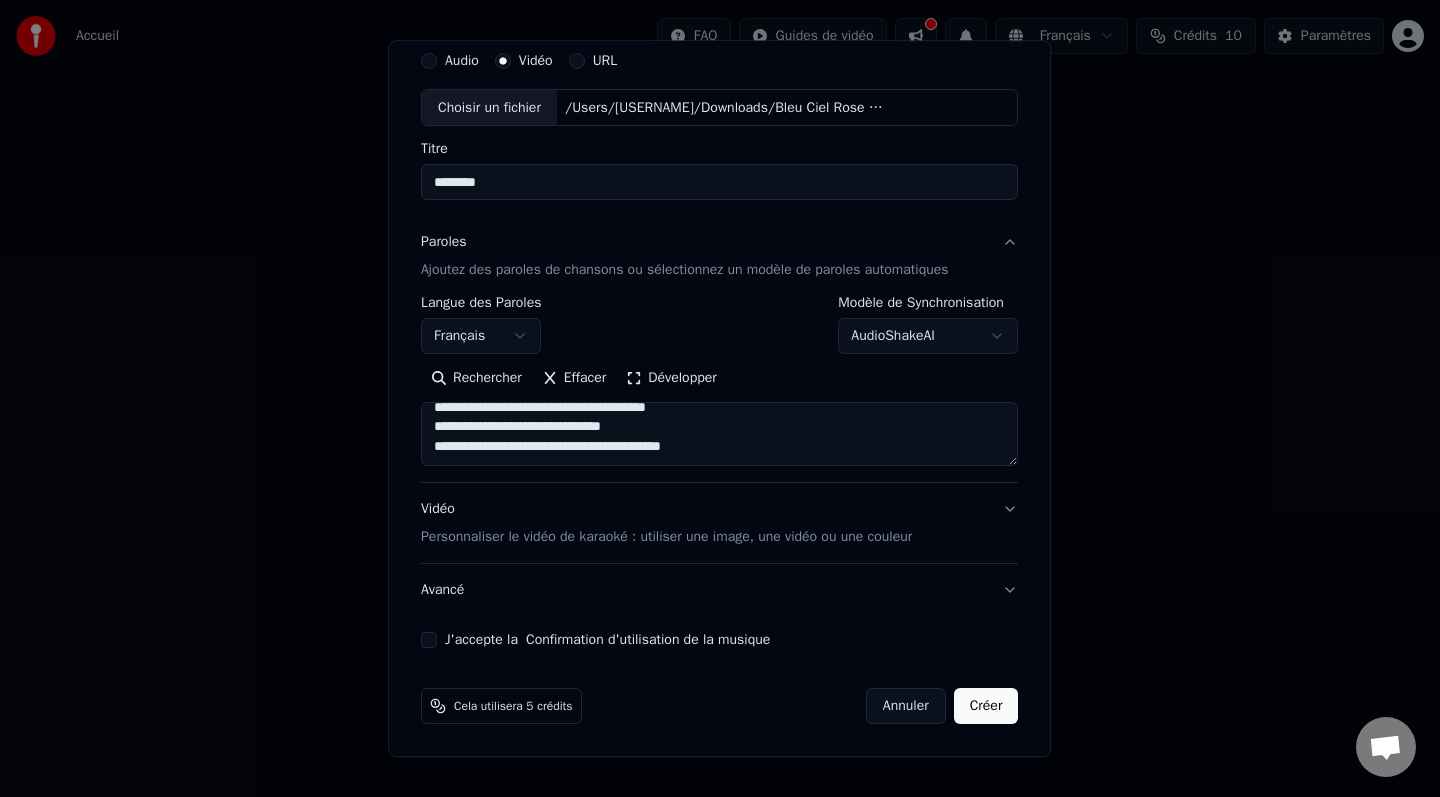 type on "**********" 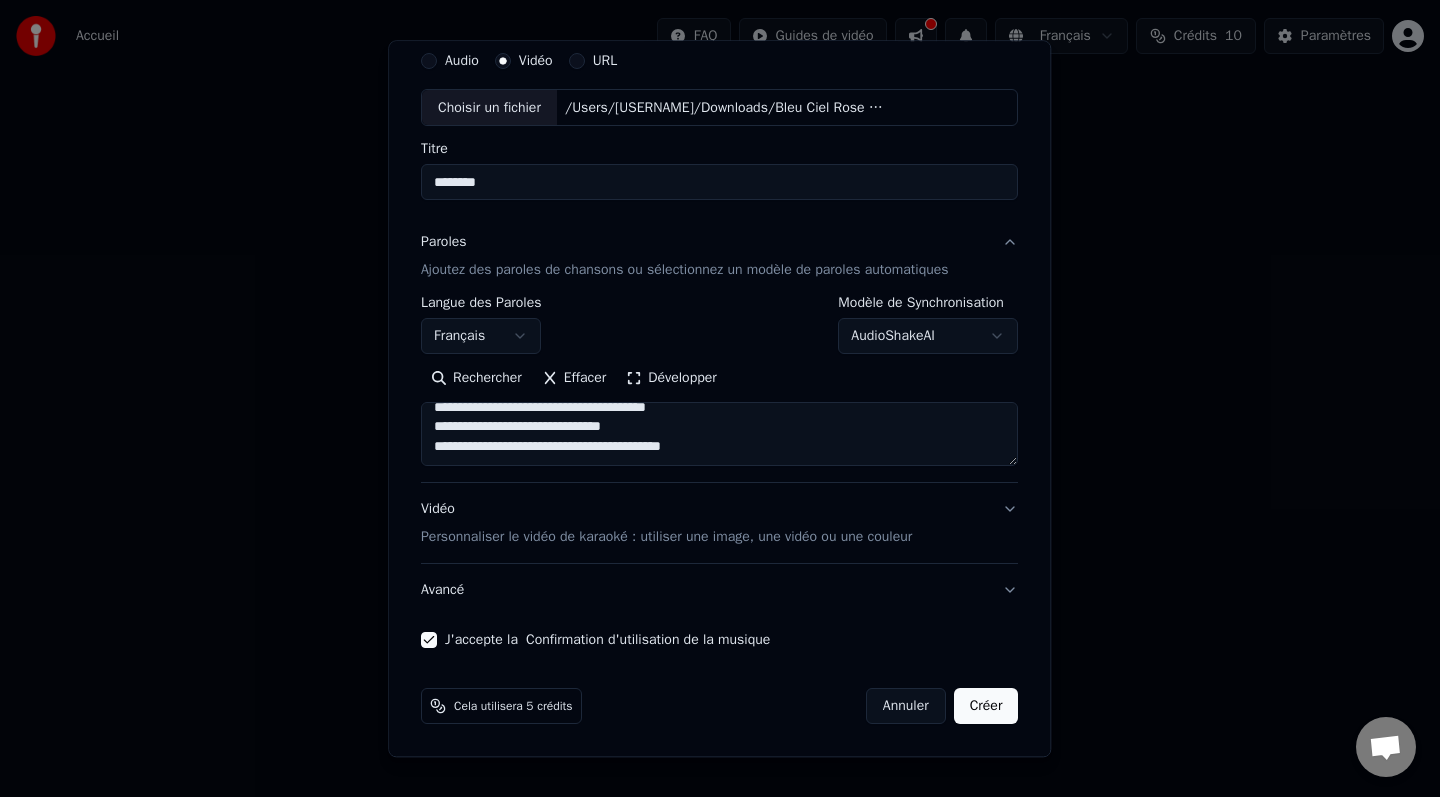 click on "Créer" at bounding box center [986, 707] 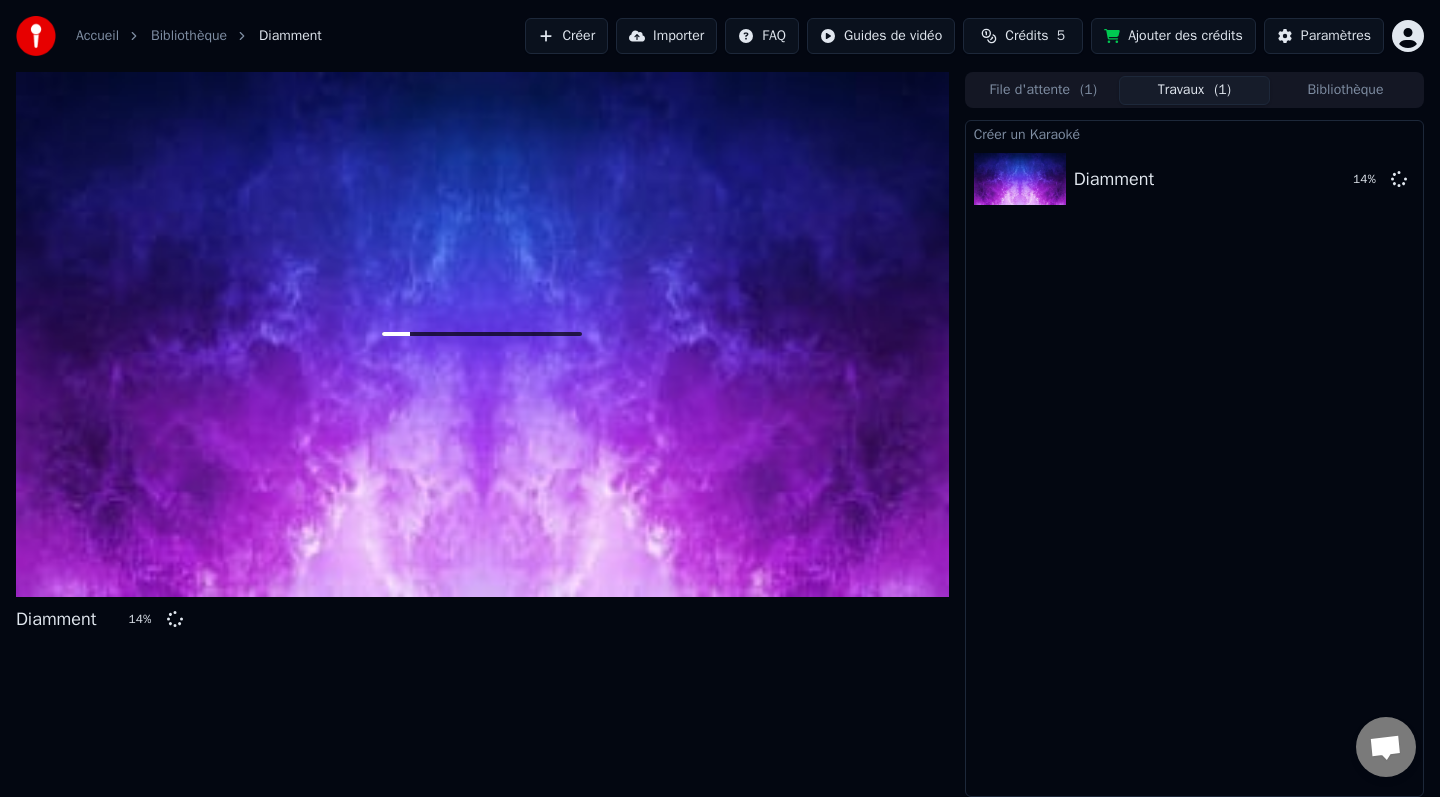 click on "File d'attente ( 1 )" at bounding box center (1043, 90) 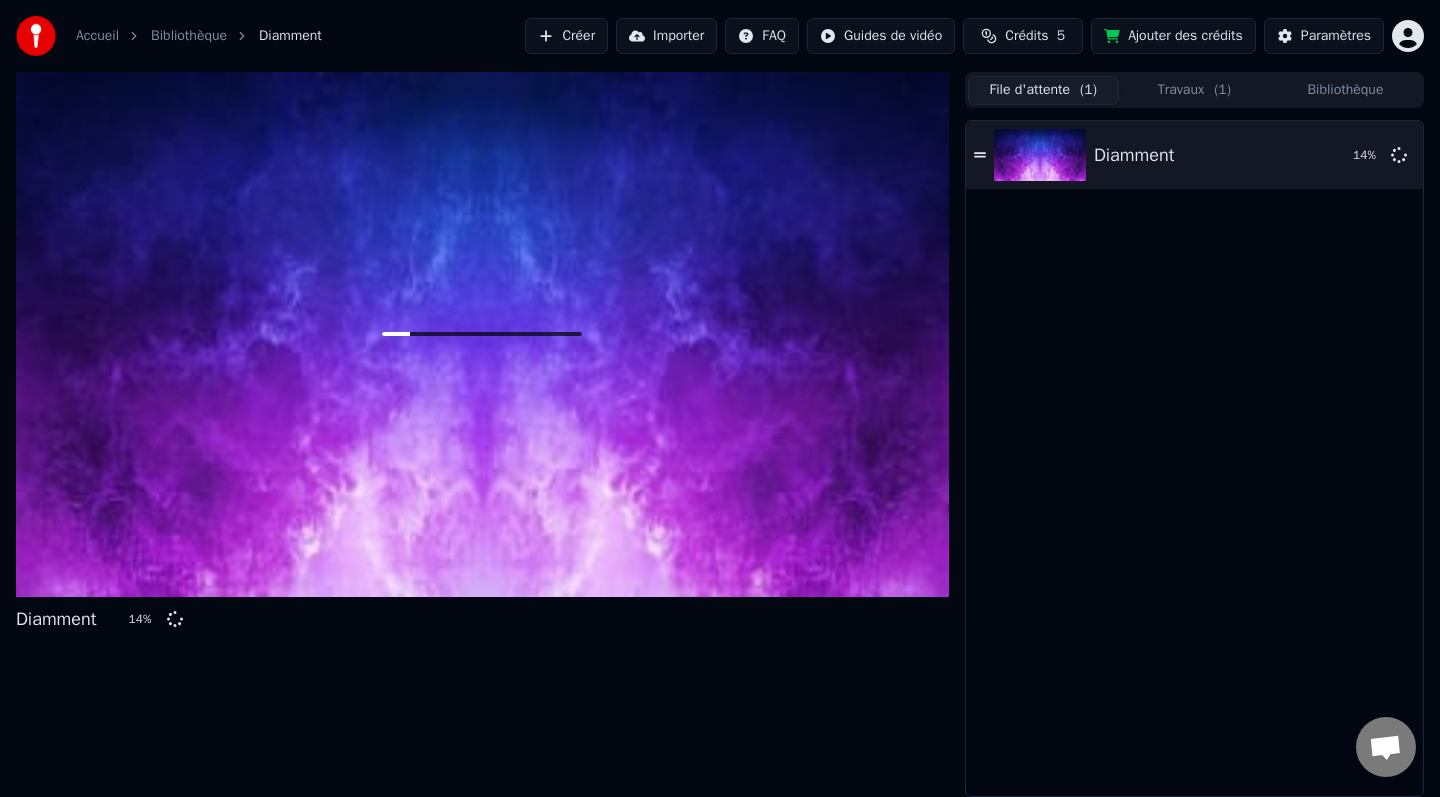 click on "Travaux ( 1 )" at bounding box center [1194, 90] 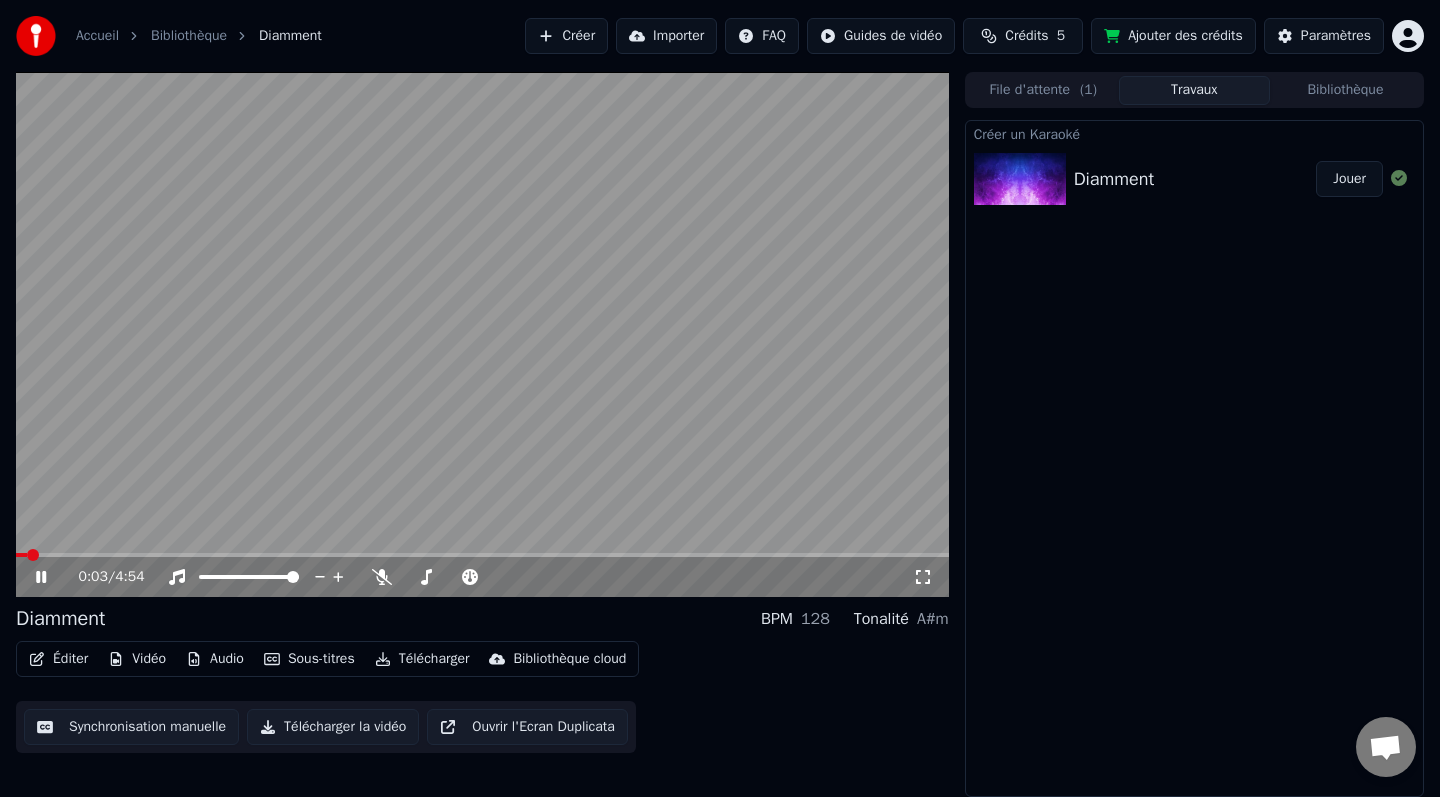type 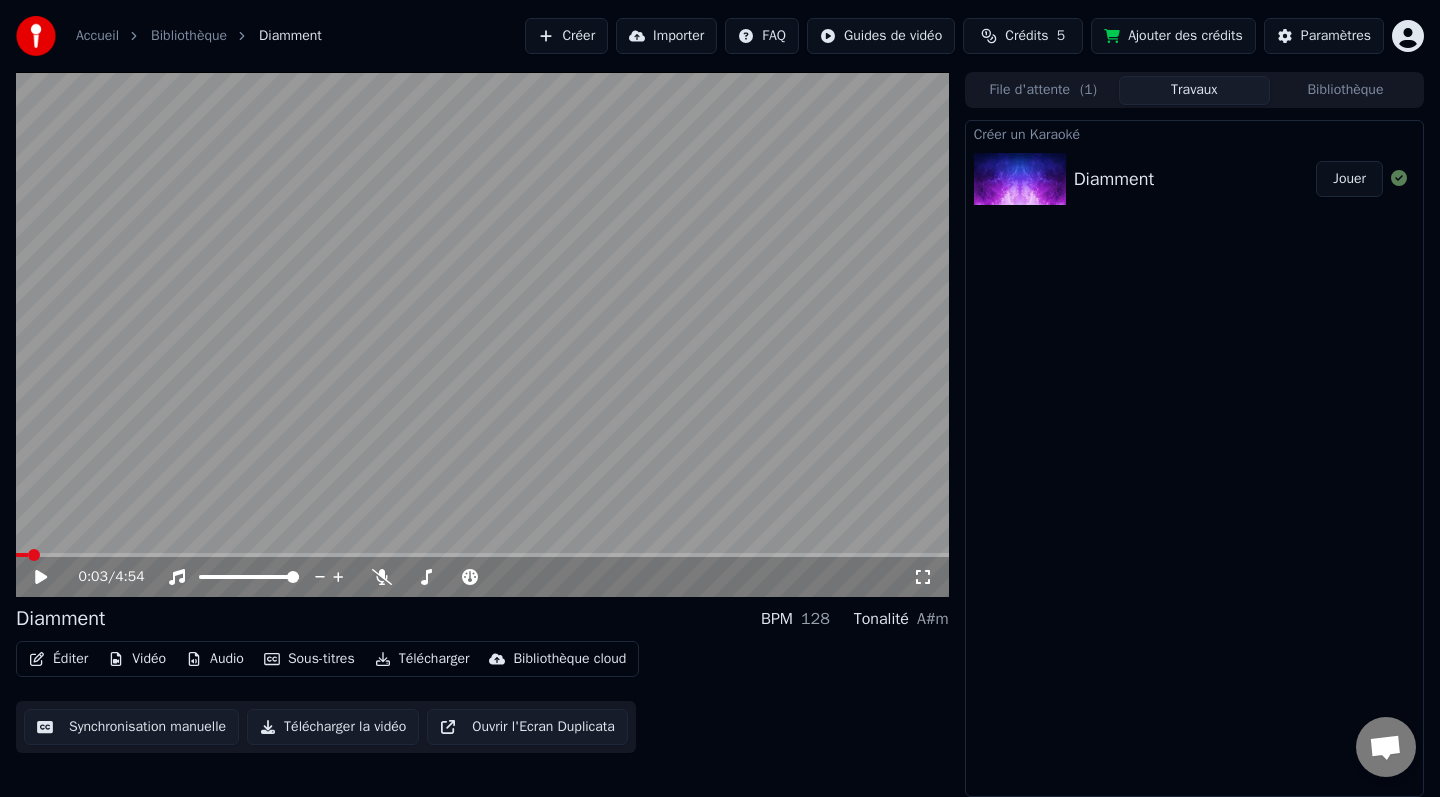 click on "Travaux" at bounding box center (1194, 90) 